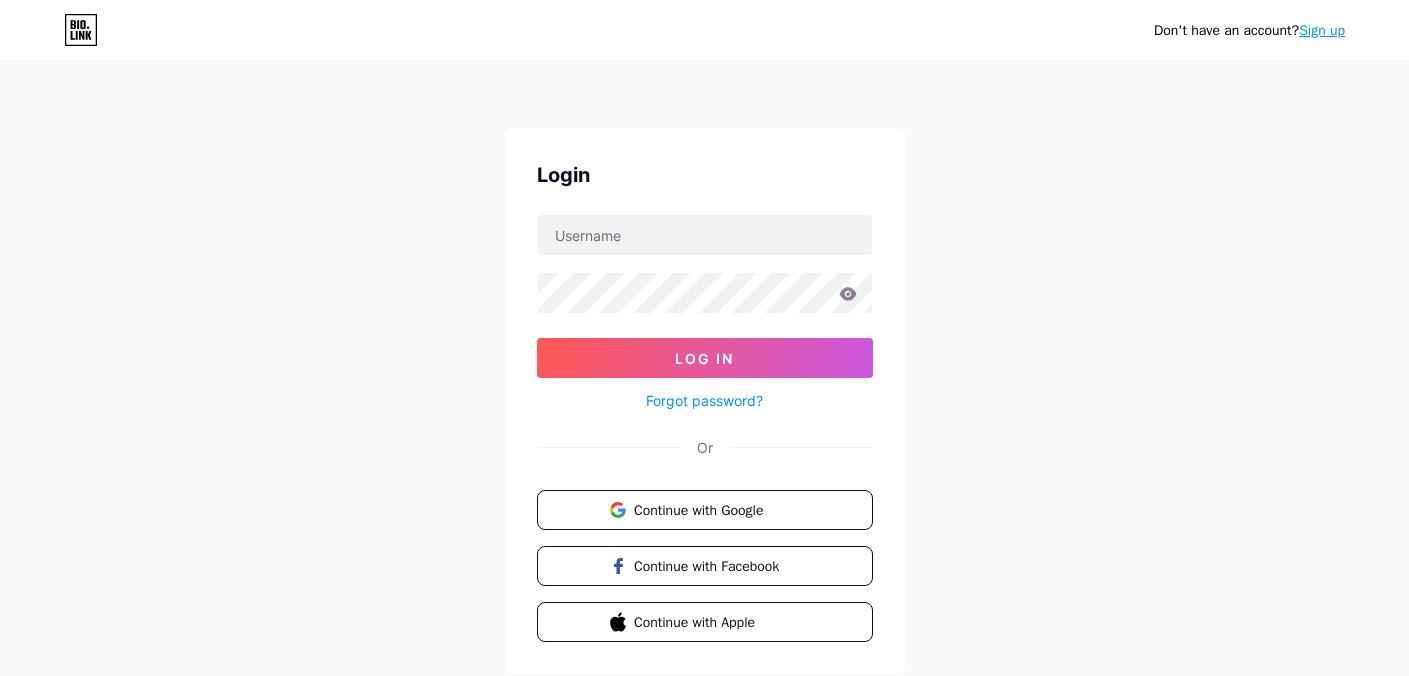 scroll, scrollTop: 0, scrollLeft: 0, axis: both 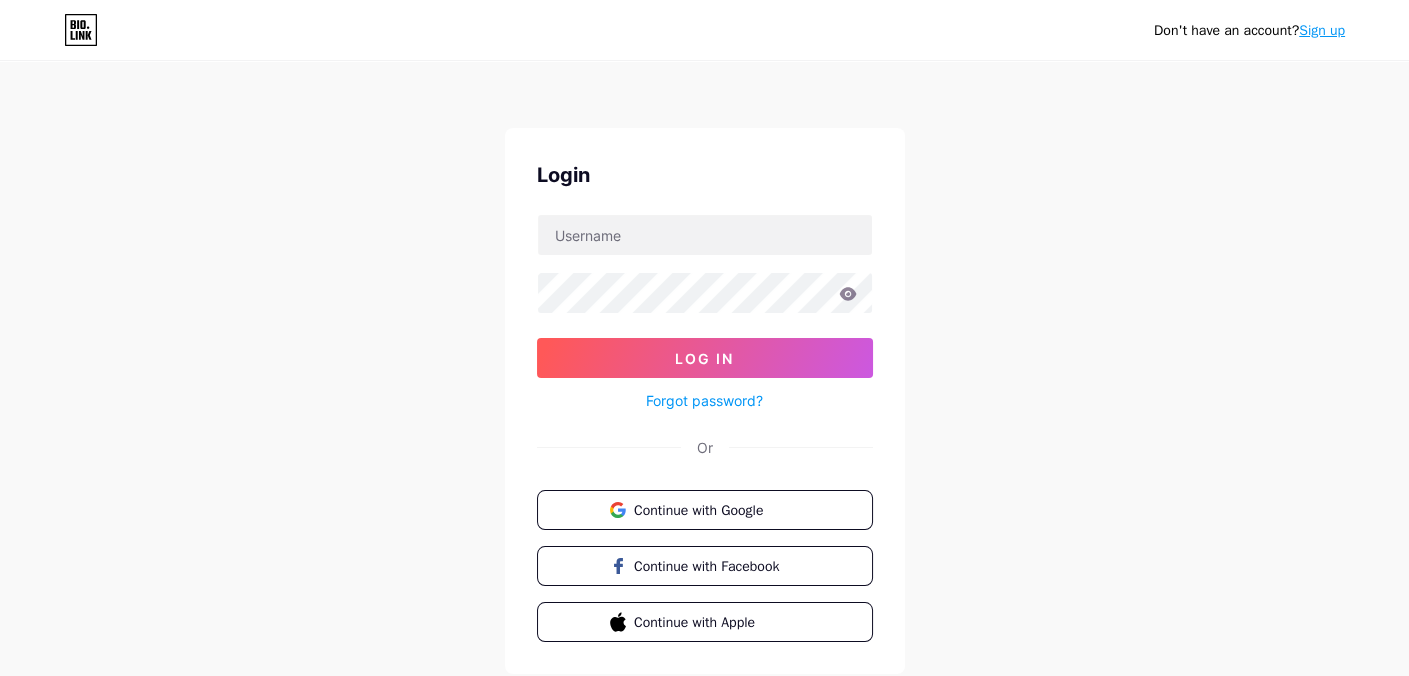 click on "Sign up" at bounding box center (1322, 30) 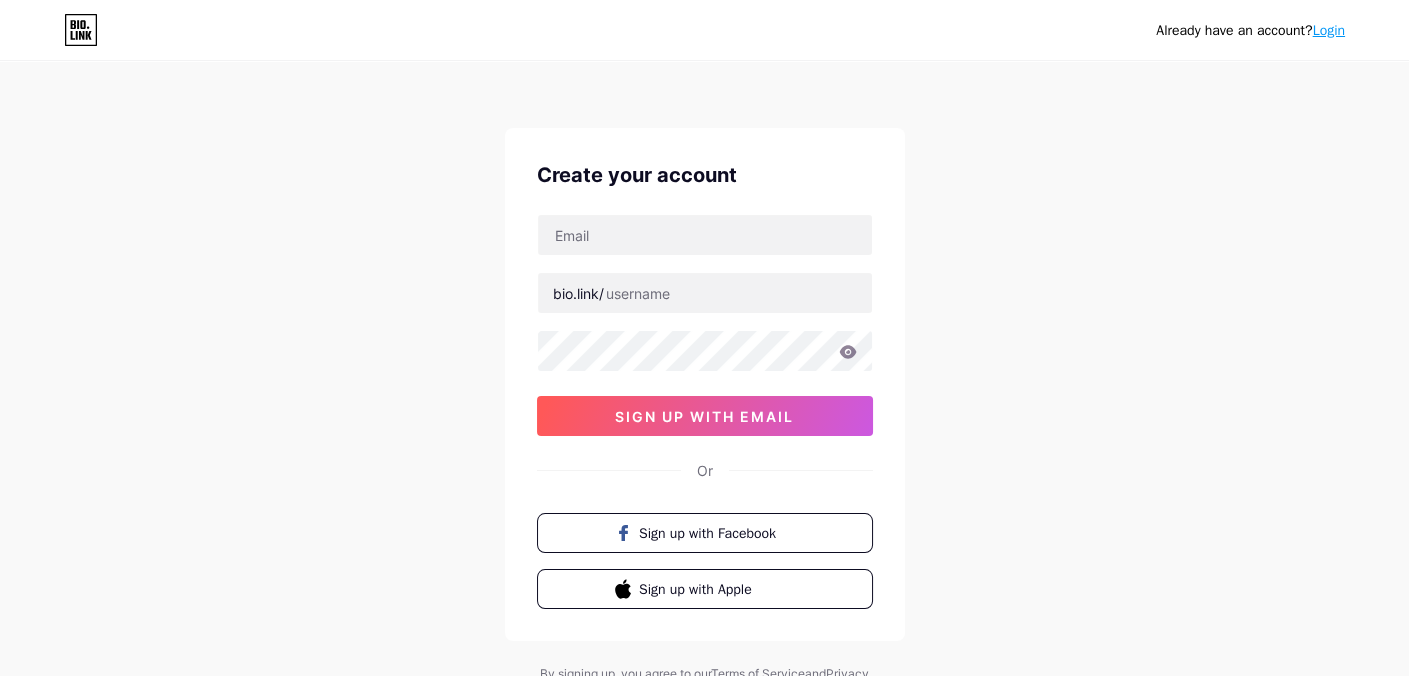 click on "Login" at bounding box center (1329, 30) 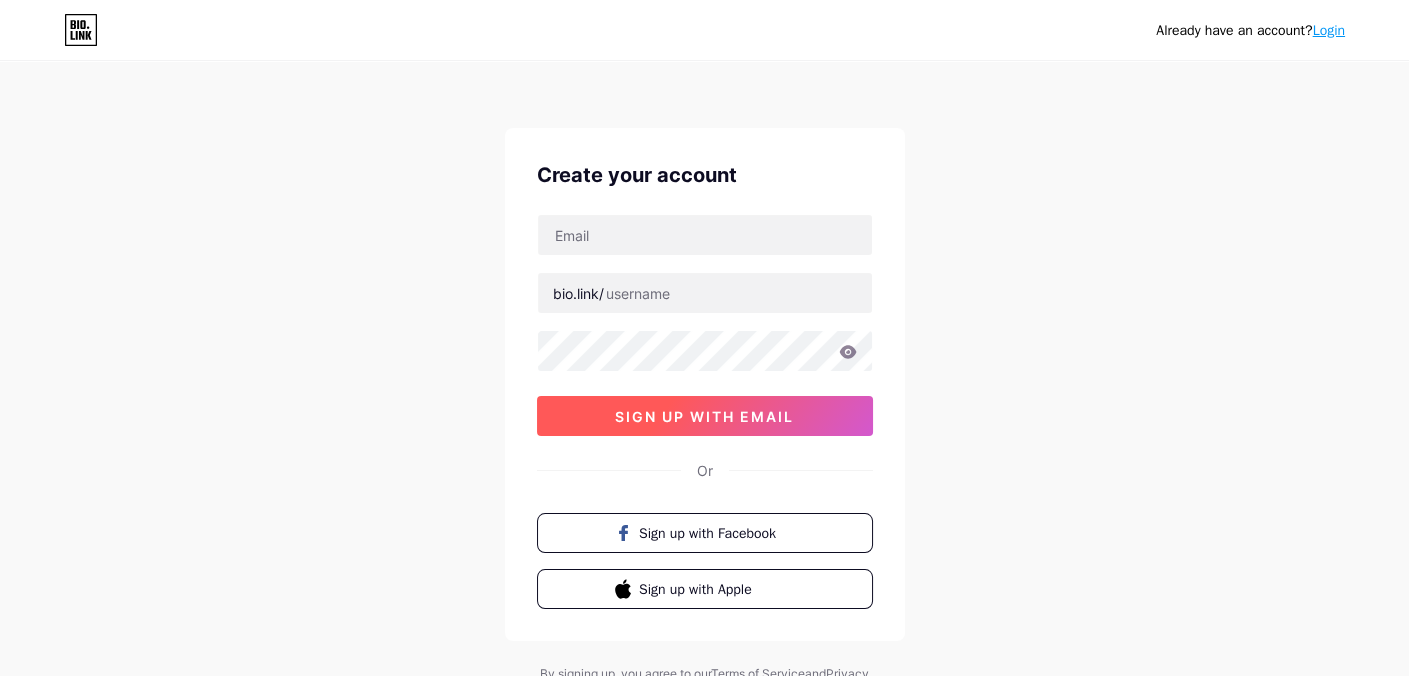 click on "sign up with email" at bounding box center [704, 416] 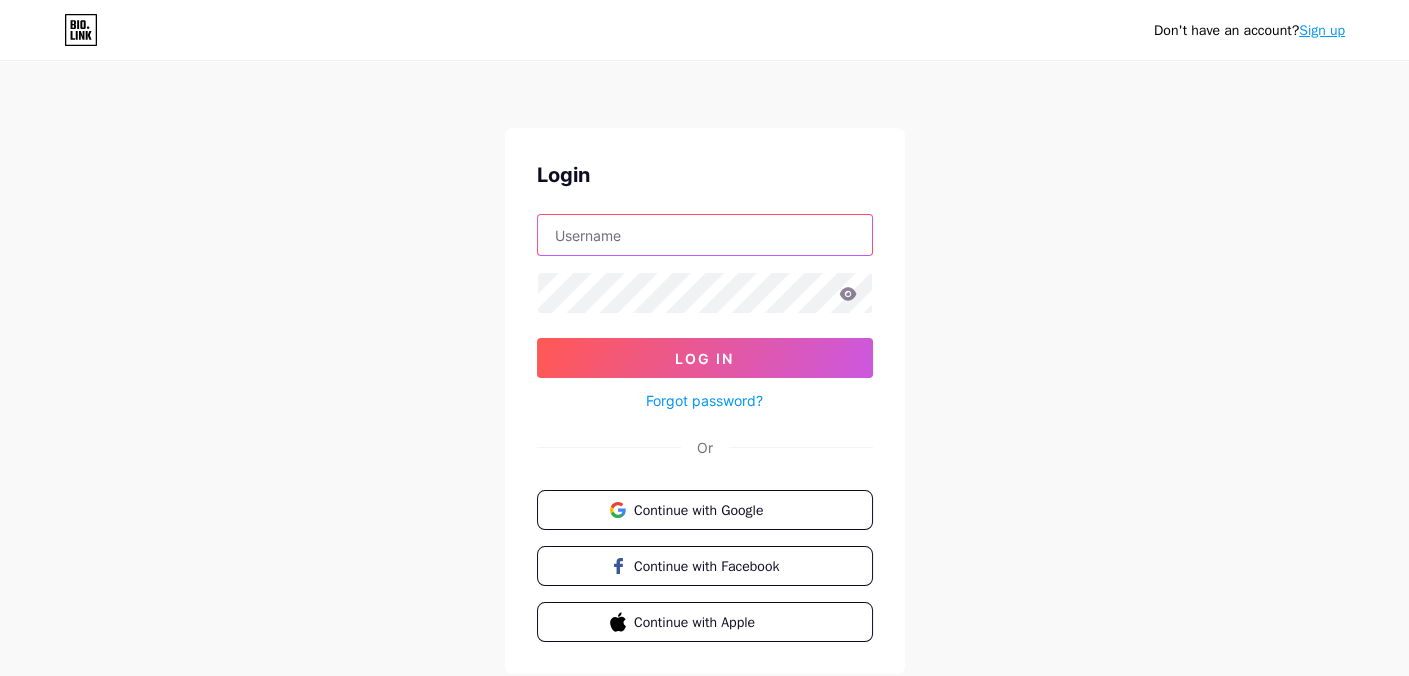 click at bounding box center [705, 235] 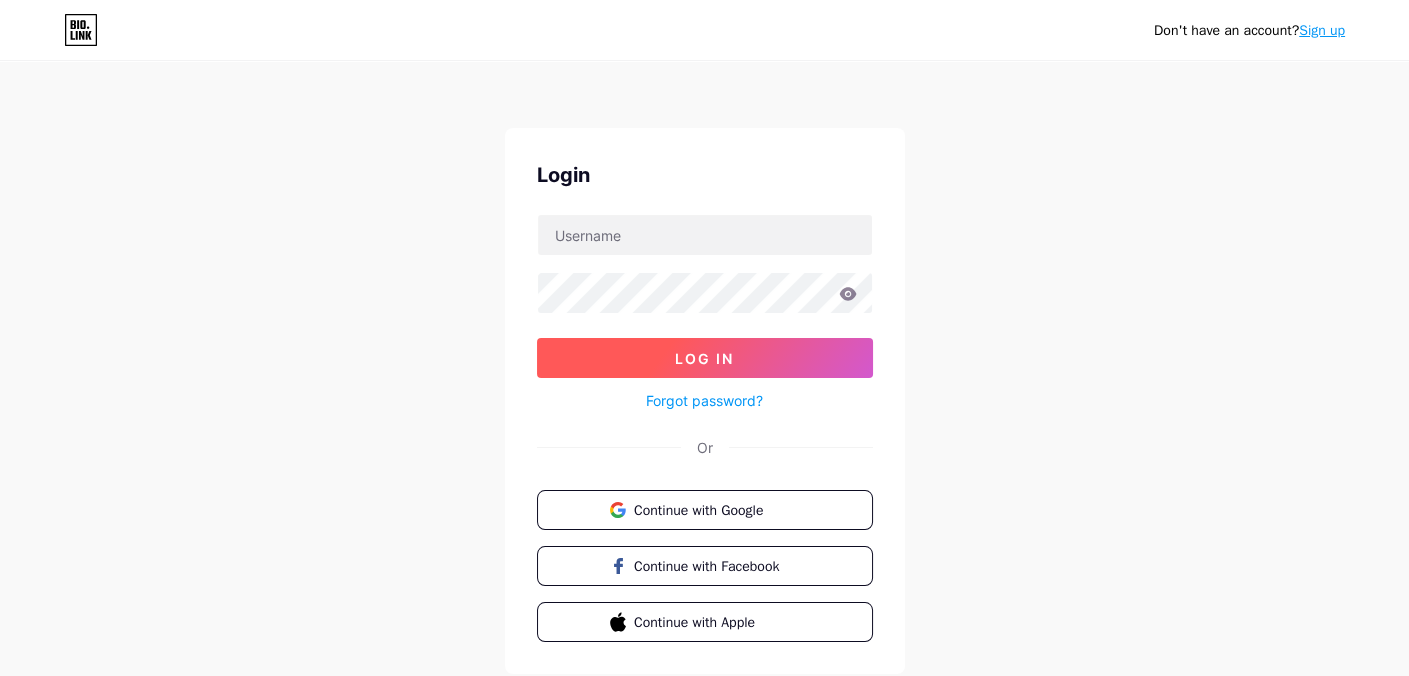 click on "Log In" at bounding box center (705, 358) 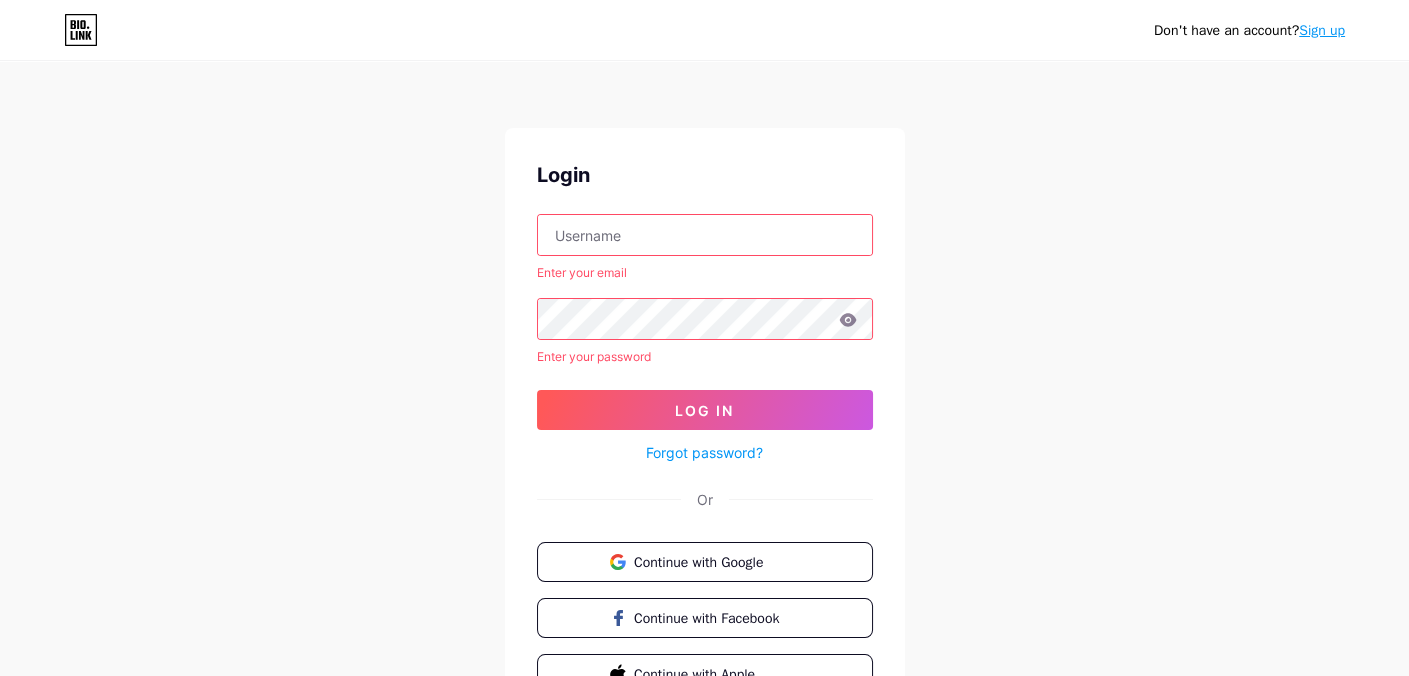 click at bounding box center [705, 235] 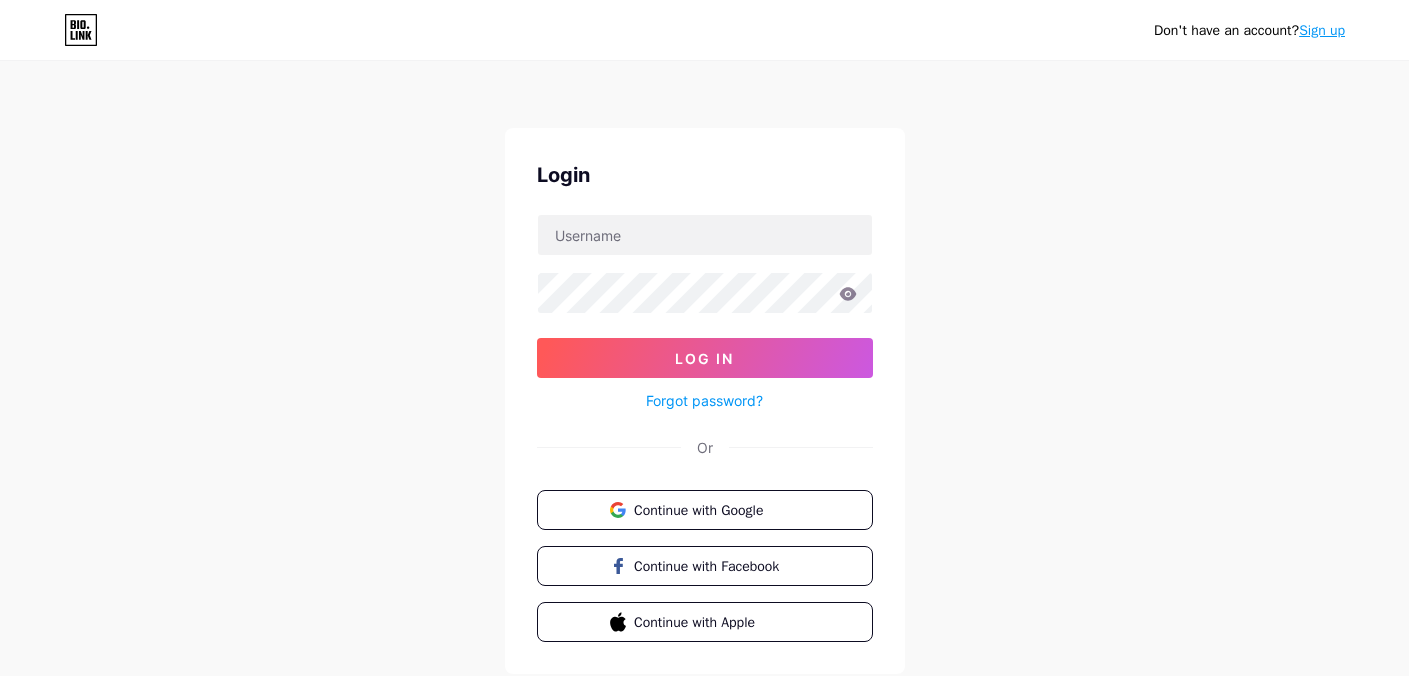 scroll, scrollTop: 0, scrollLeft: 0, axis: both 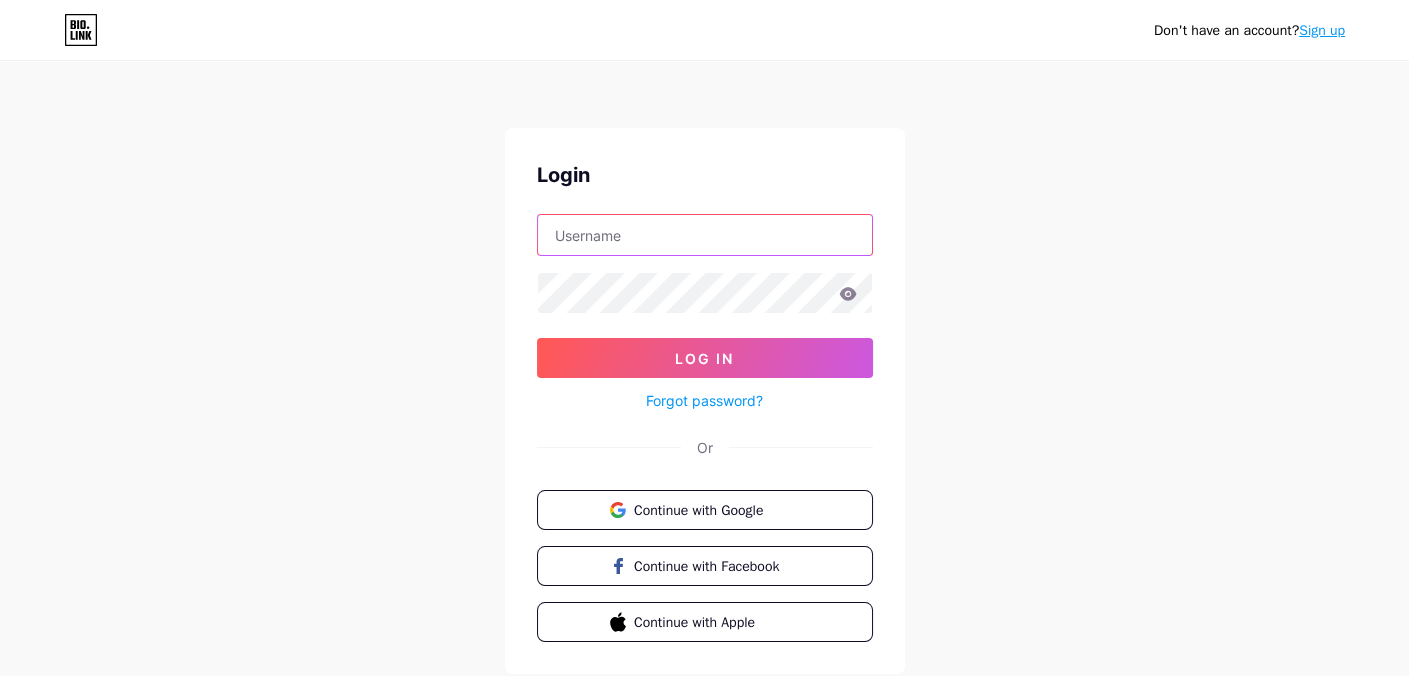 click at bounding box center (705, 235) 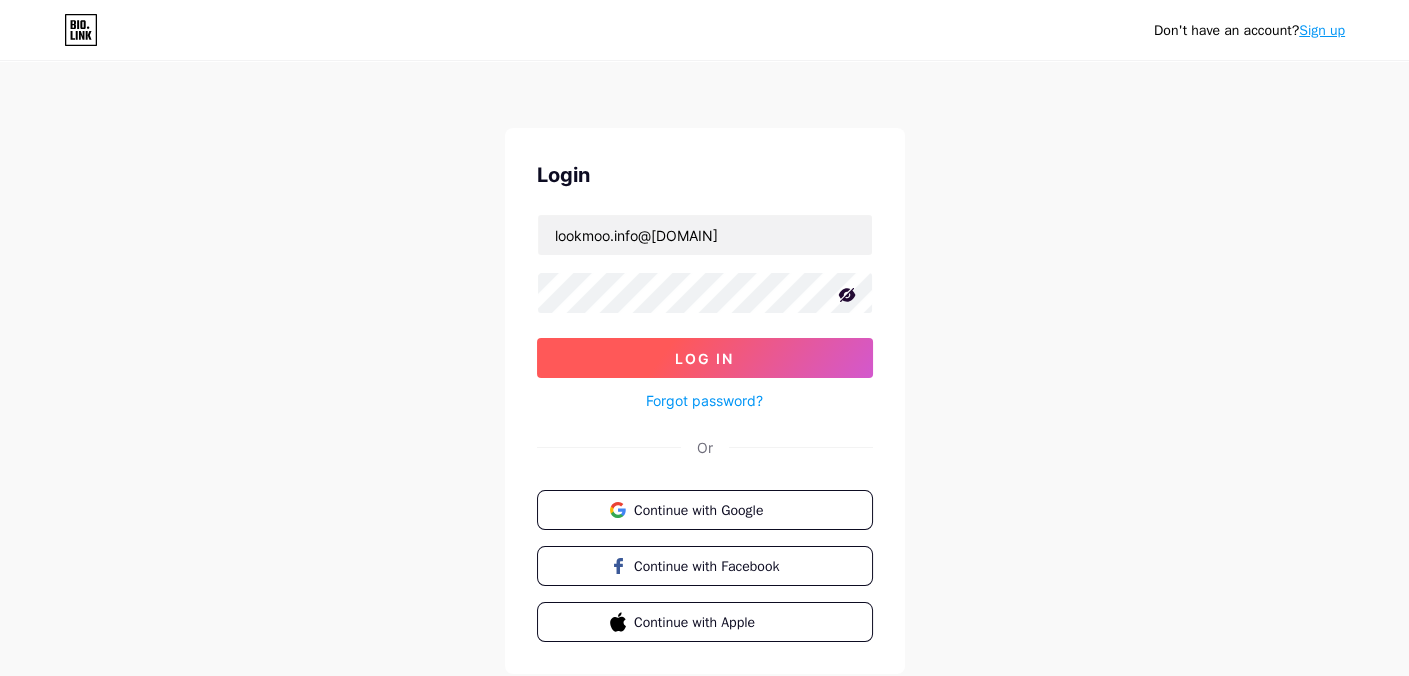 click on "Log In" at bounding box center (704, 358) 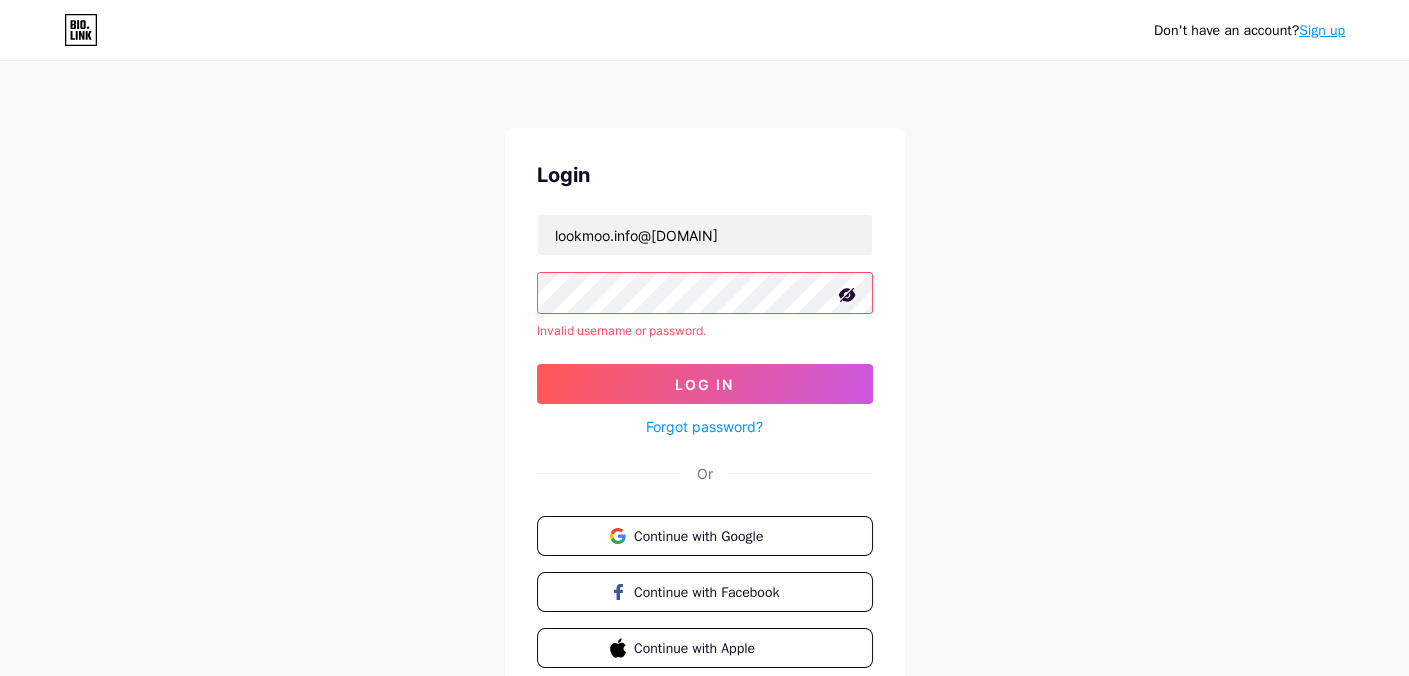 click on "Forgot password?" at bounding box center [704, 426] 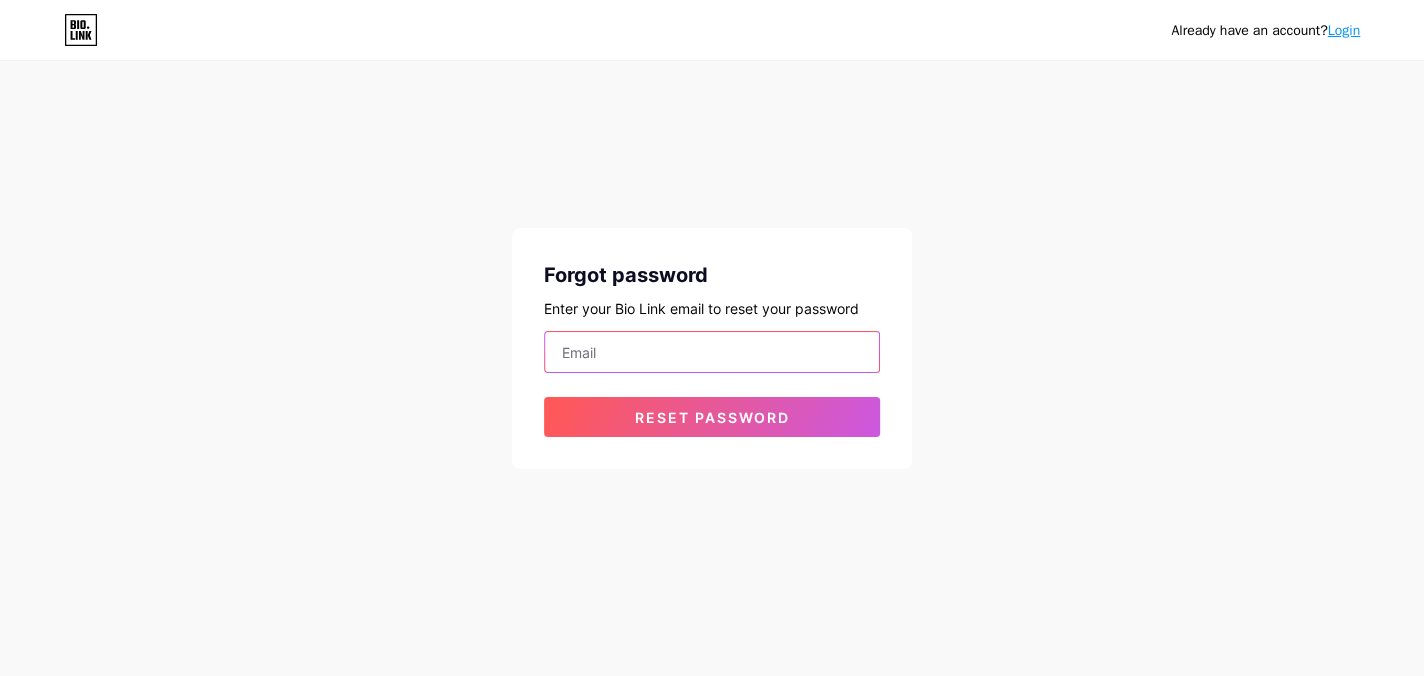 click at bounding box center (712, 352) 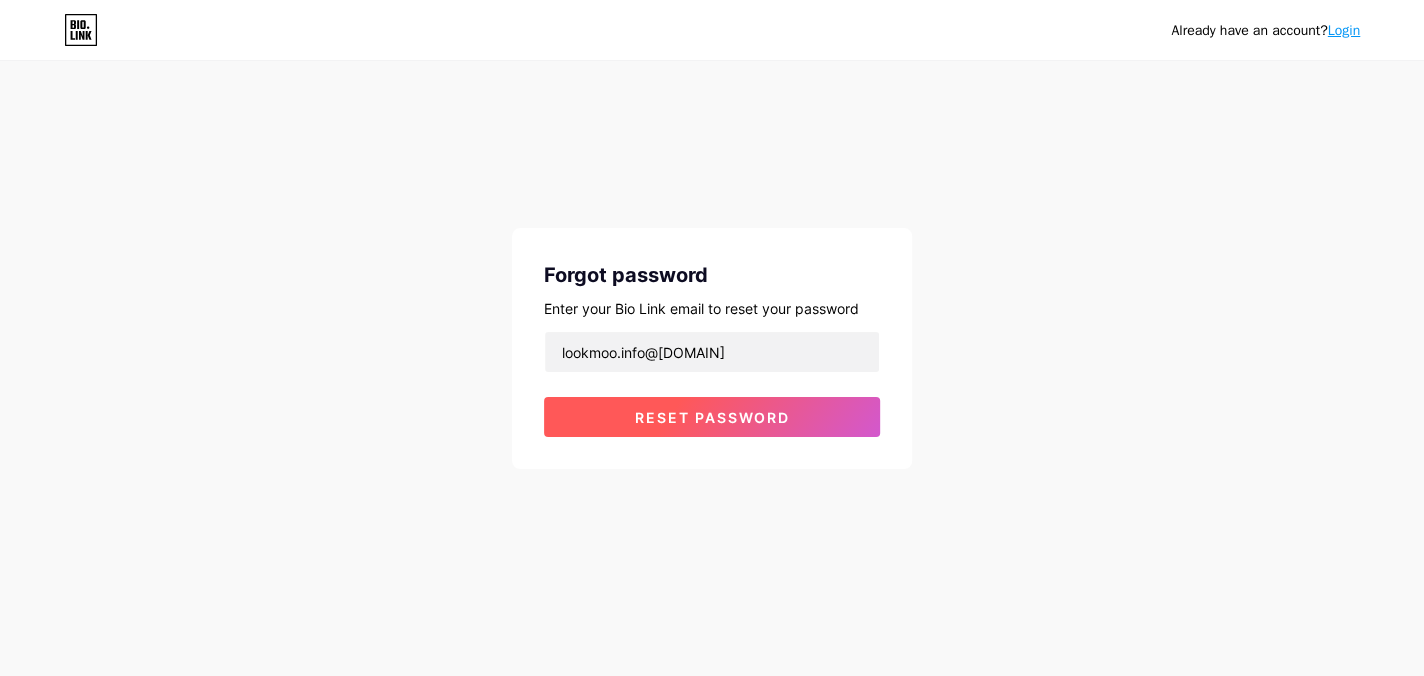 click on "Reset password" at bounding box center (712, 417) 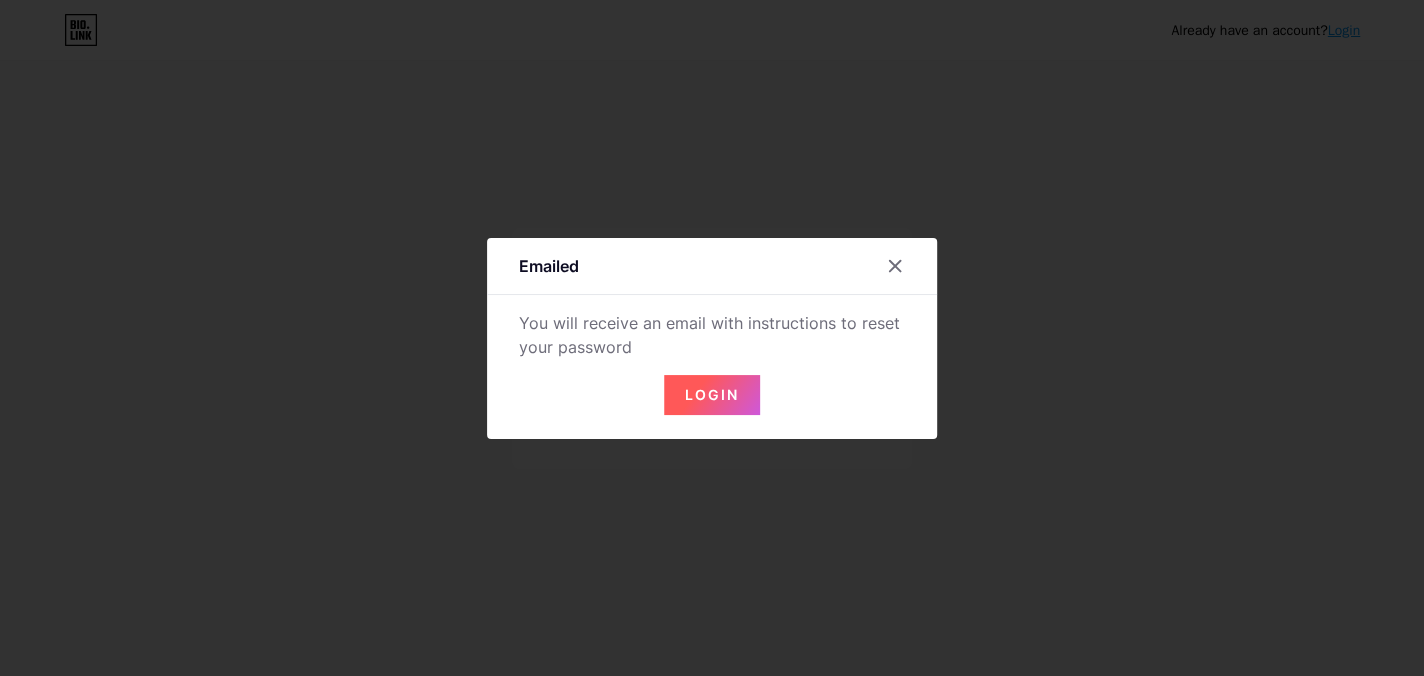 click on "Login" at bounding box center [712, 394] 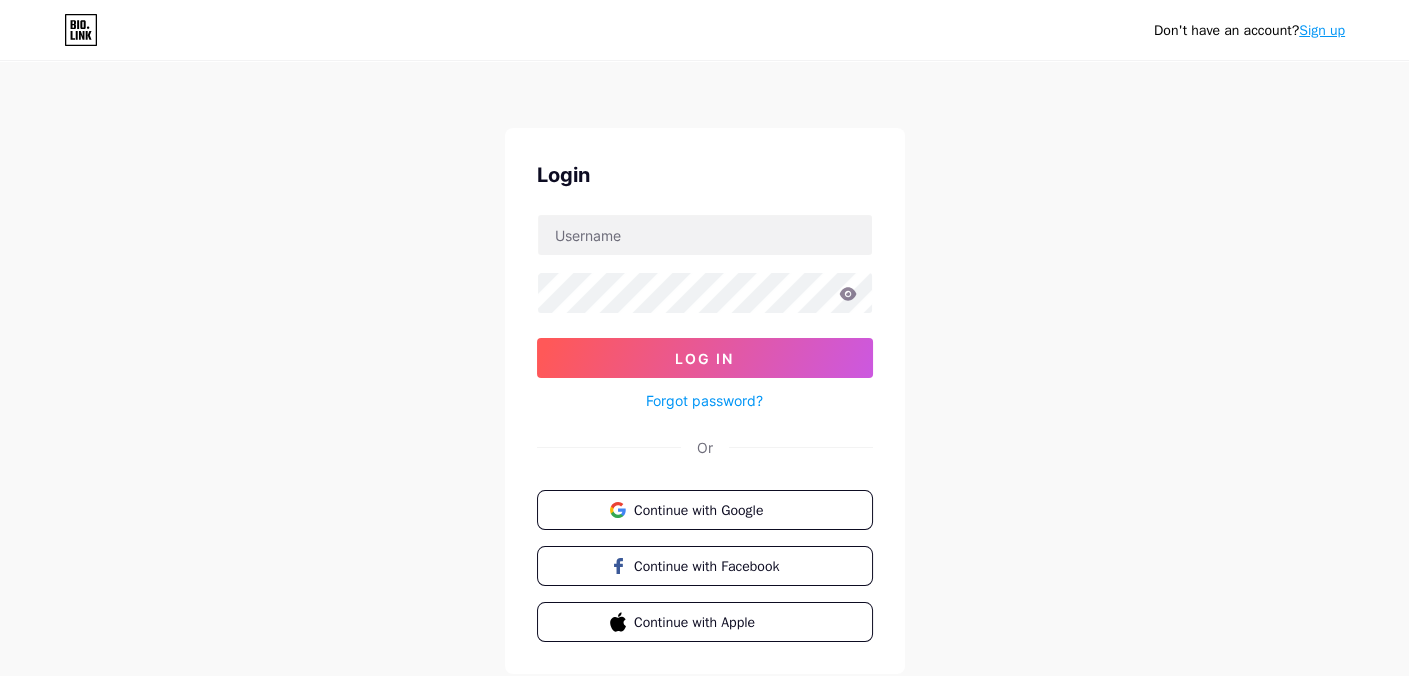 click on "Forgot password?" at bounding box center (704, 400) 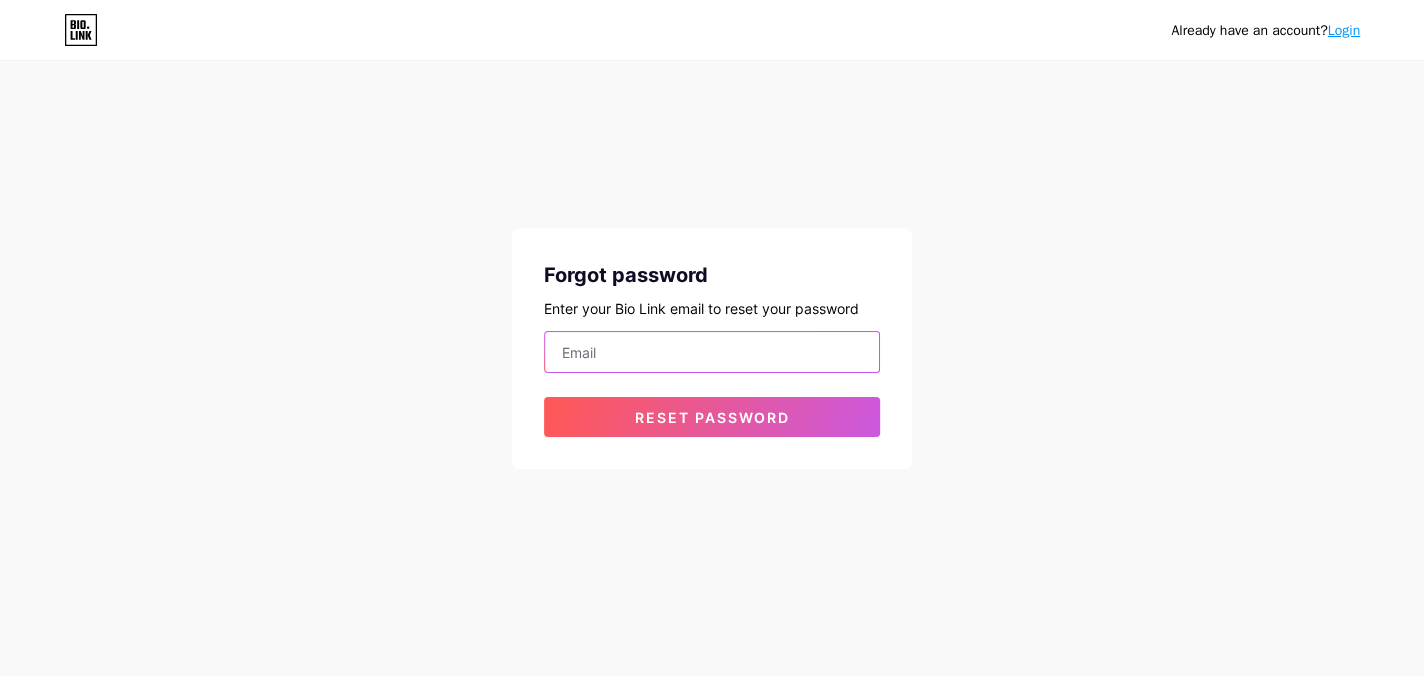 click at bounding box center [712, 352] 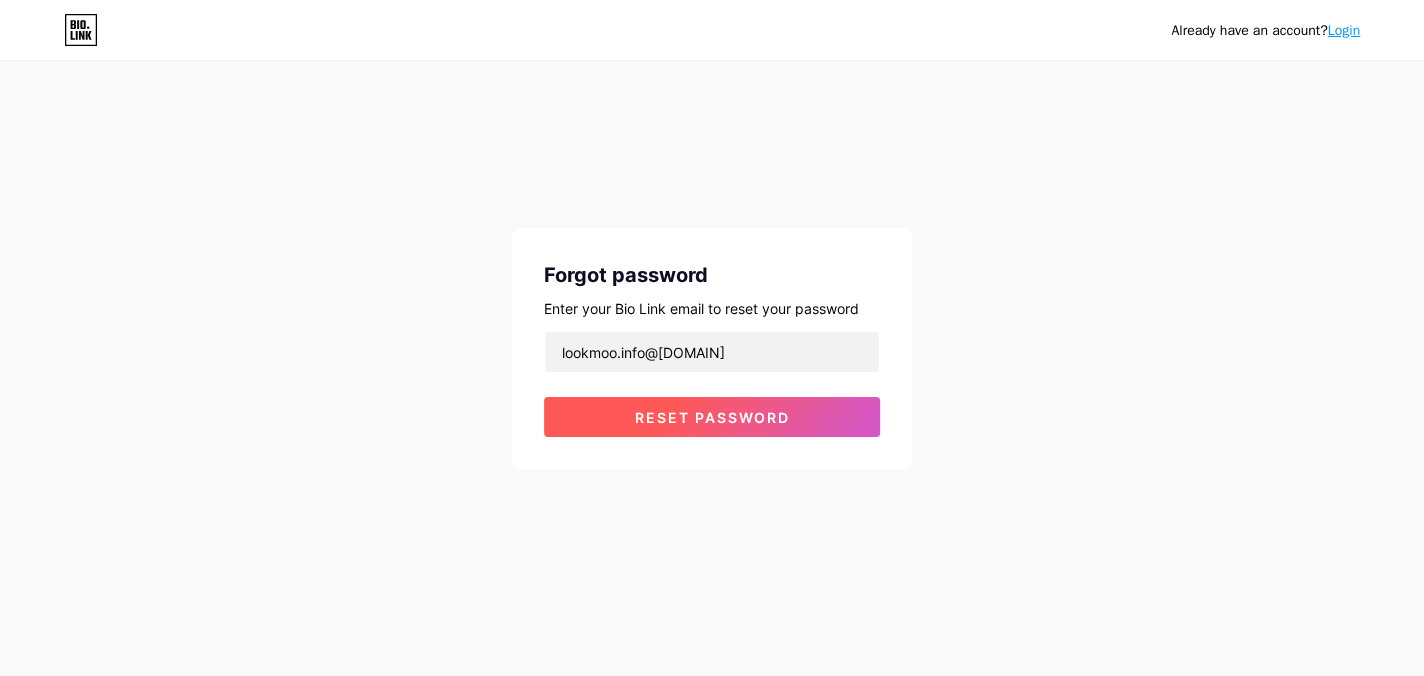 click on "Reset password" at bounding box center [712, 417] 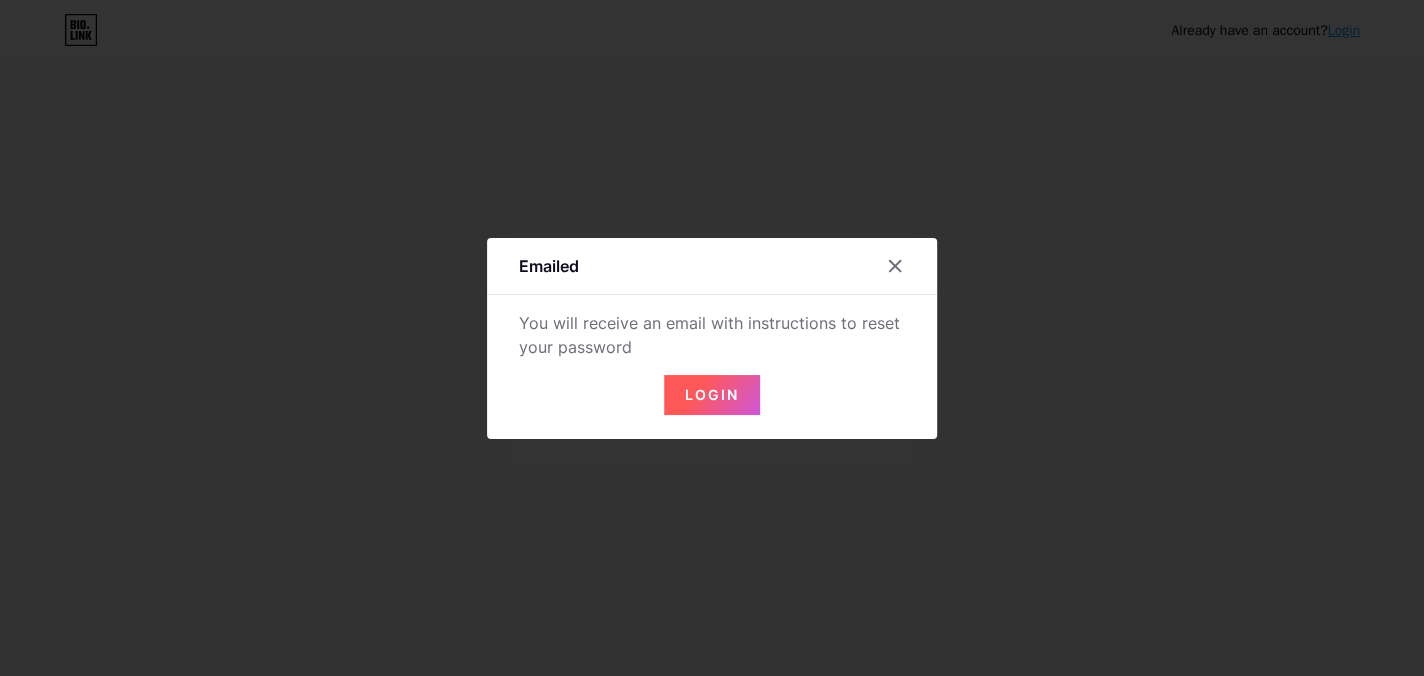 click on "Login" at bounding box center [712, 394] 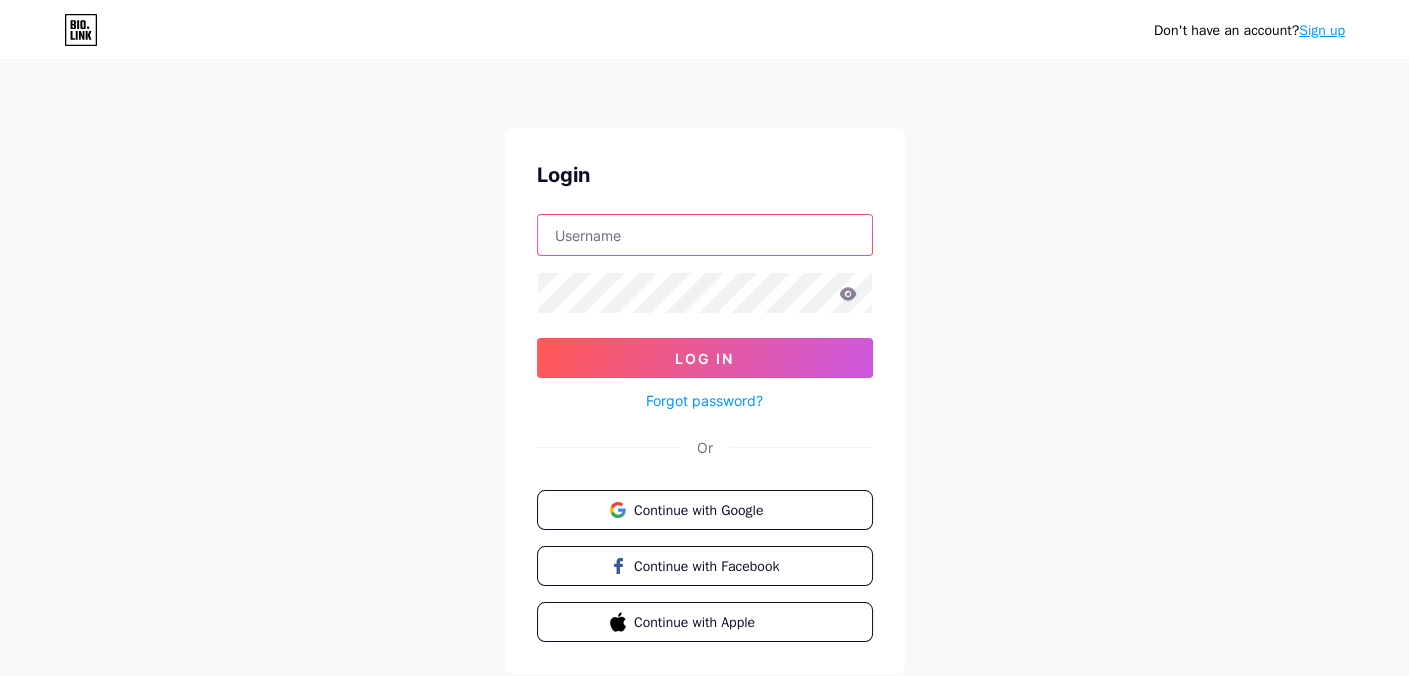 click at bounding box center [705, 235] 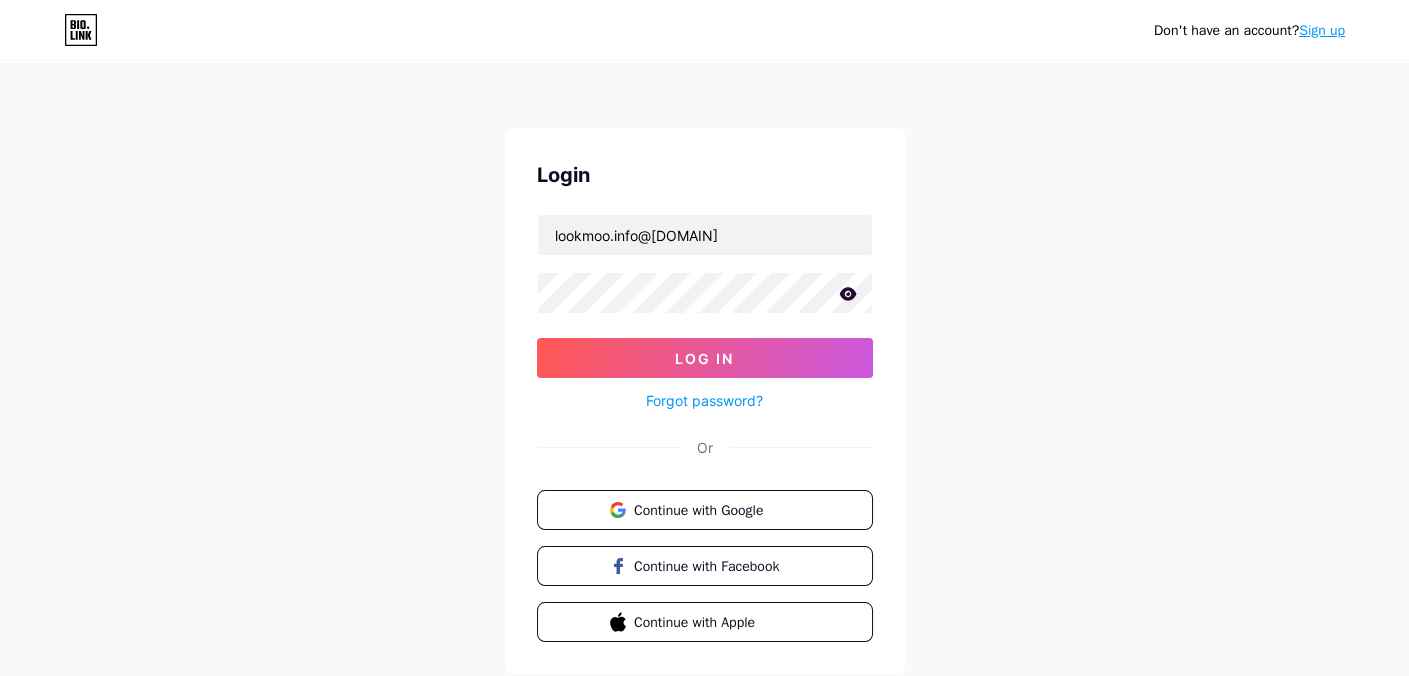 click at bounding box center [0, 0] 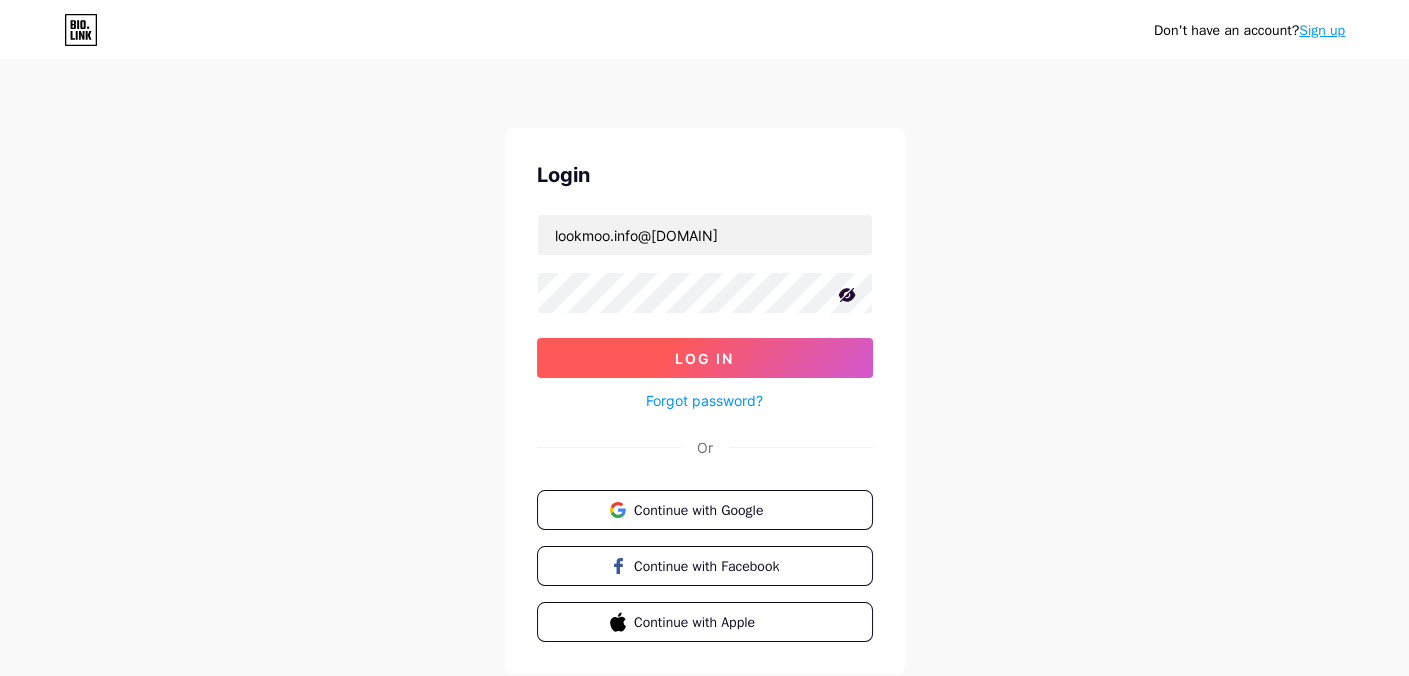 click on "Log In" at bounding box center [704, 358] 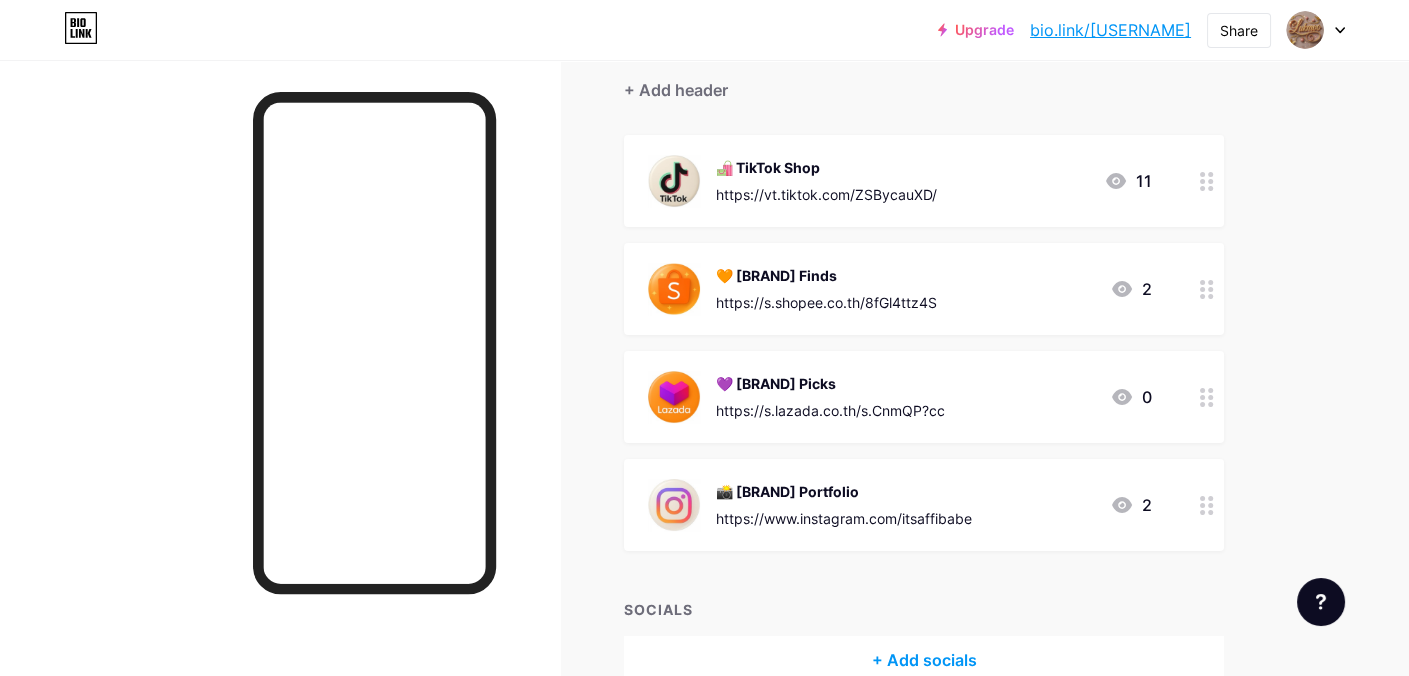 scroll, scrollTop: 85, scrollLeft: 0, axis: vertical 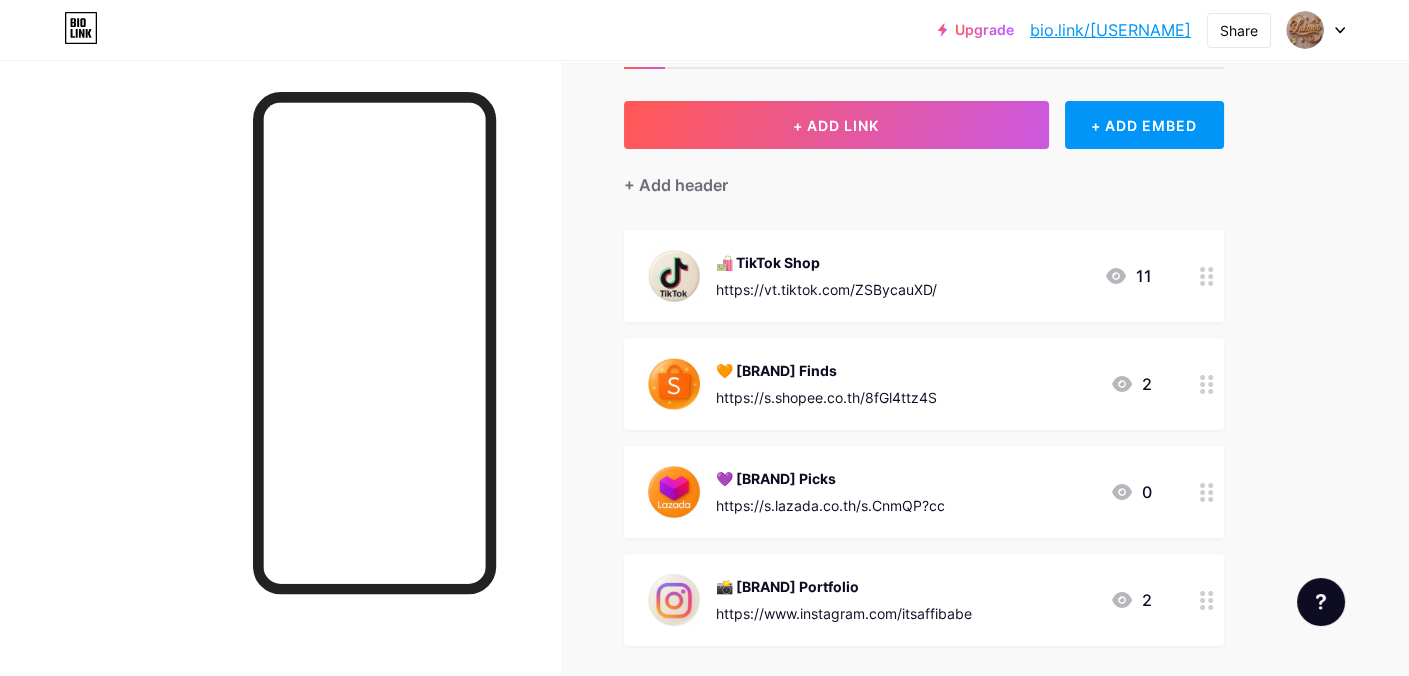 click at bounding box center [1207, 276] 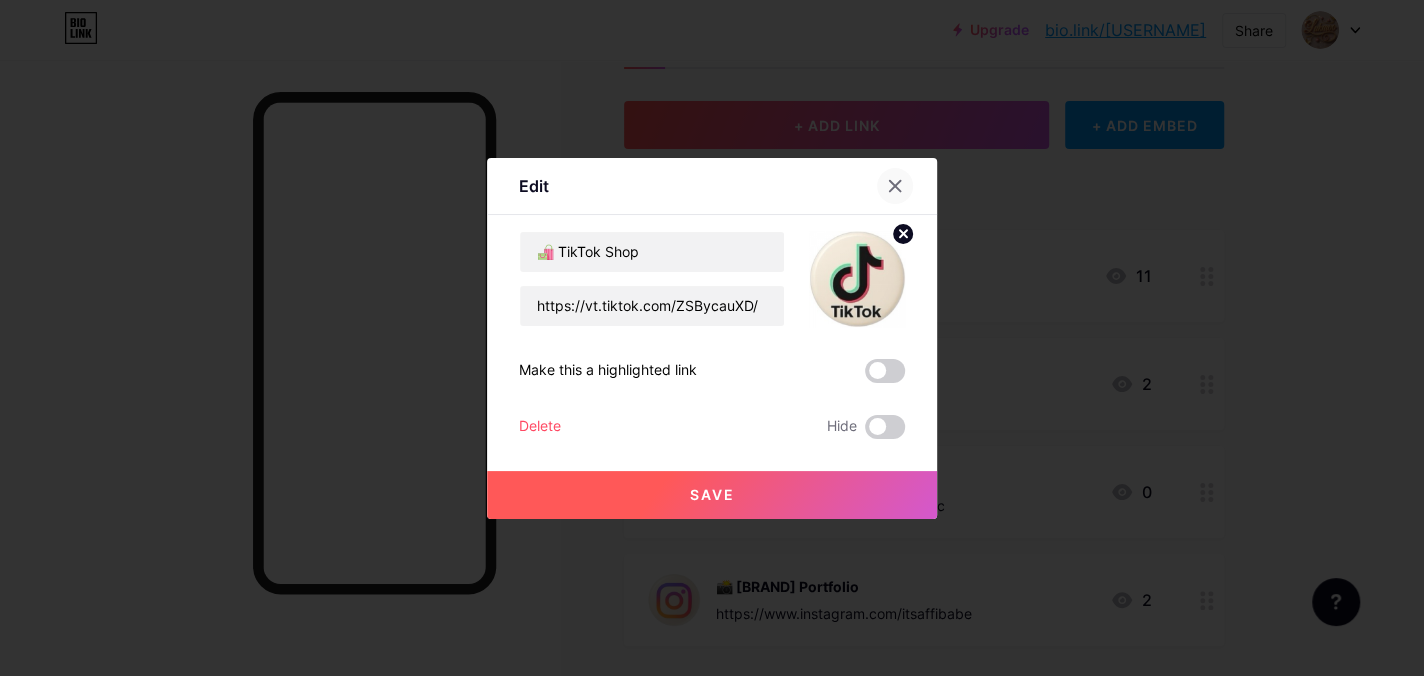 click at bounding box center (895, 185) 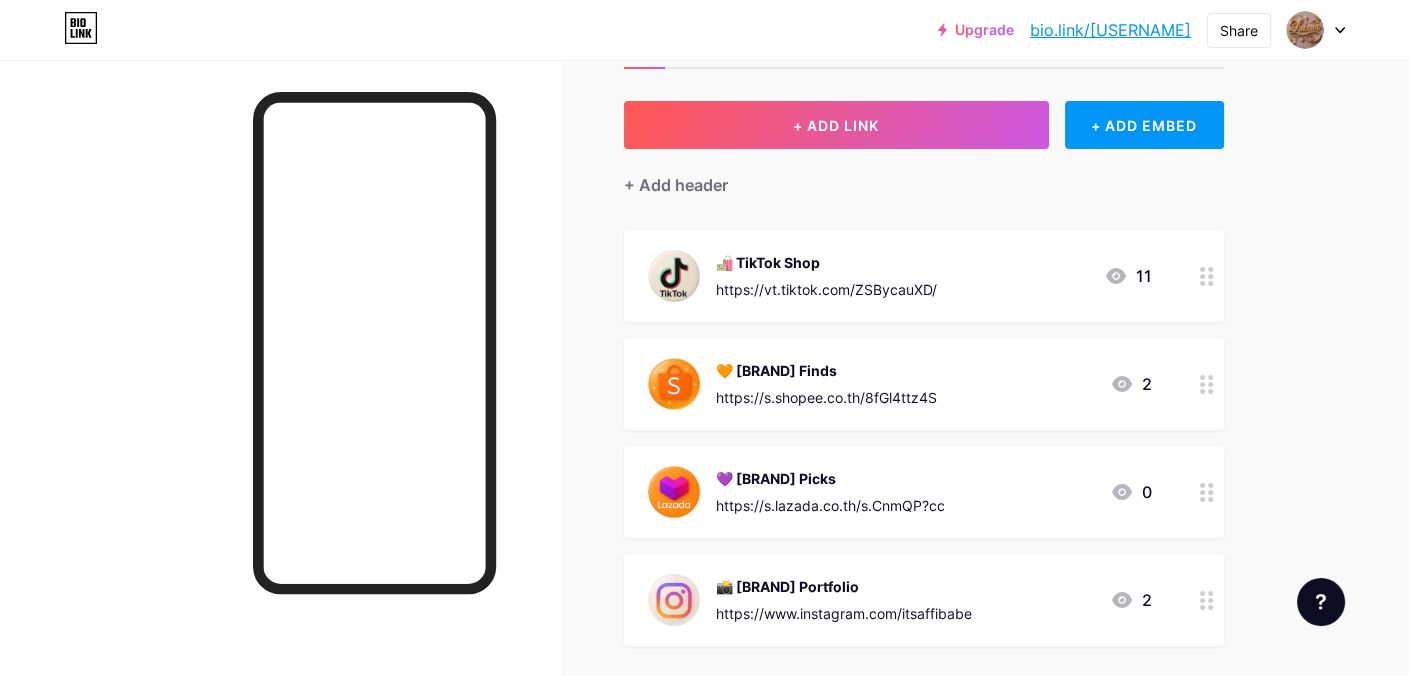 click on "🛍️ TikTok Shop" at bounding box center [826, 262] 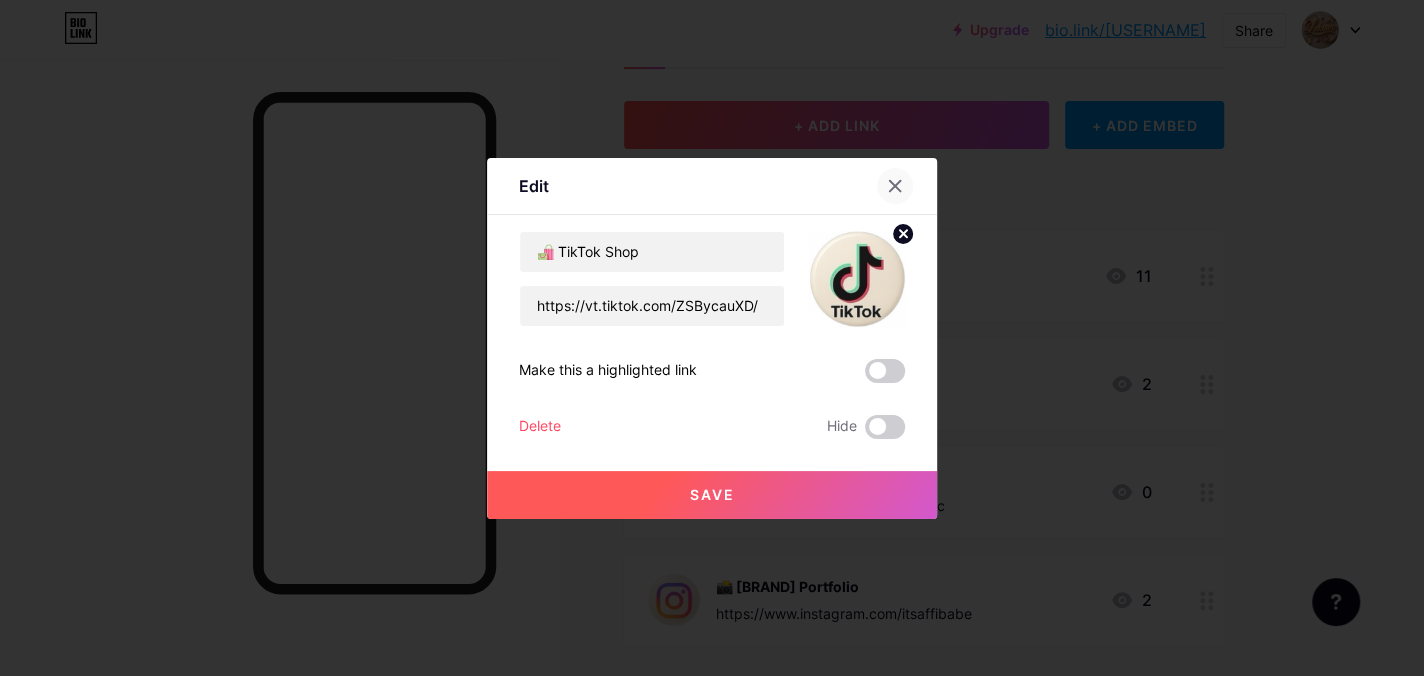 click at bounding box center [895, 186] 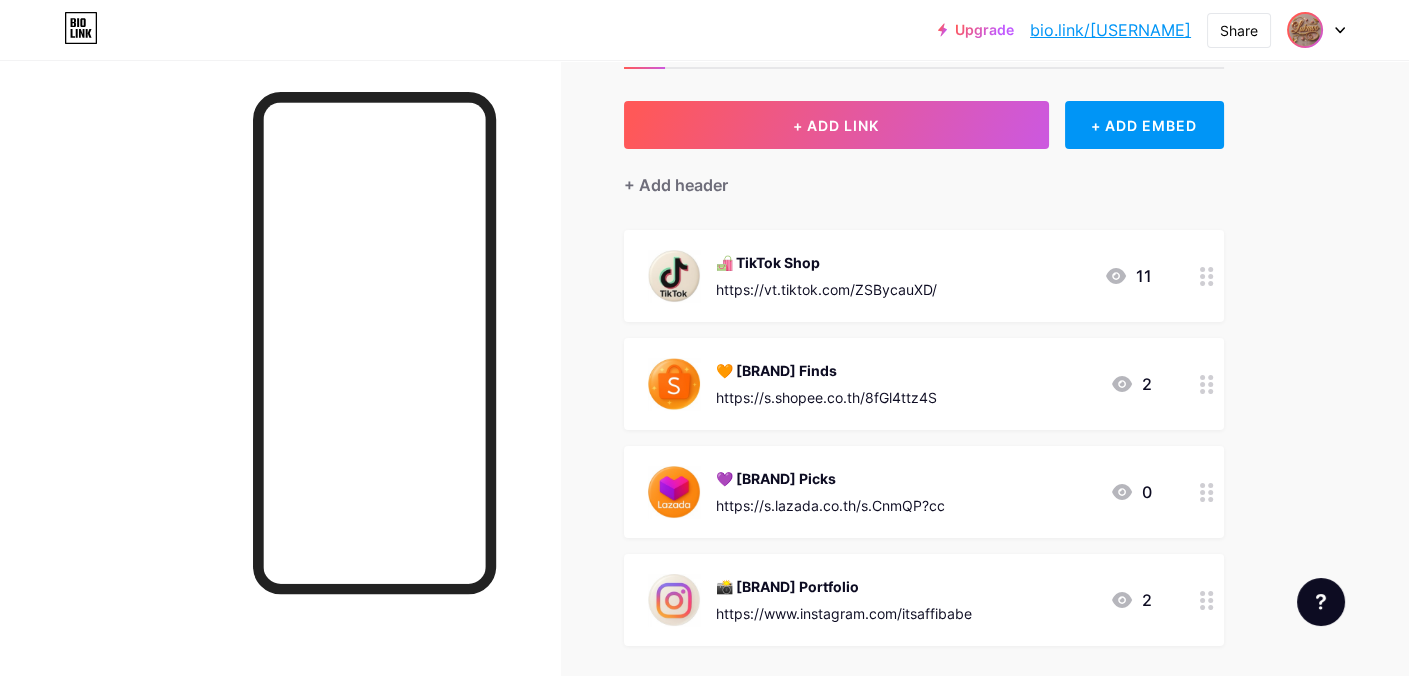 click at bounding box center (1305, 30) 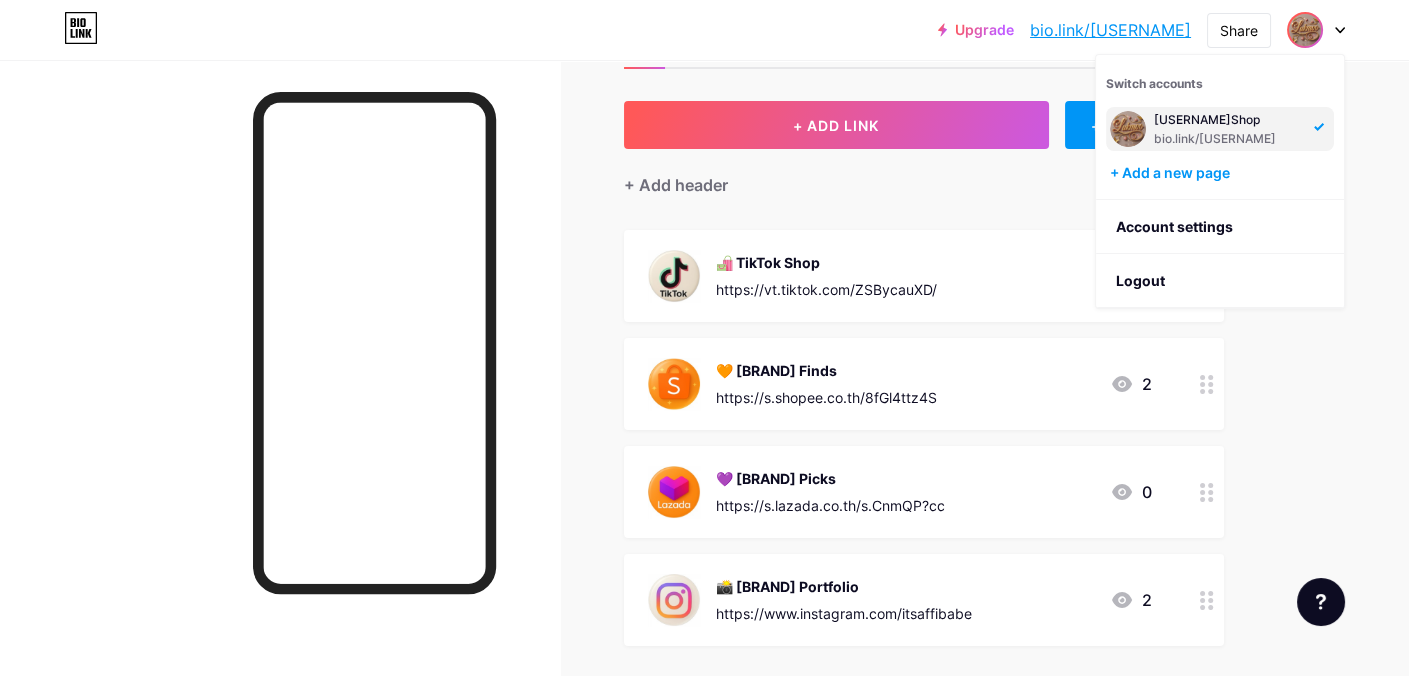 click on "Upgrade   bio.link/[USERNAME]...   bio.link/[USERNAME]   Share               Switch accounts     [USERNAME]Shop   bio.link/[USERNAME]       + Add a new page        Account settings   Logout   Link Copied
Links
Posts
Design
Subscribers
NEW
Stats
Settings       + ADD LINK     + ADD EMBED
+ Add header
🛍️ TikTok Shop
https://vt.tiktok.com/ZSBycauXD/
11
🧡 [BRAND] Finds
https://s.shopee.co.th/8fGl4ttz4S
2
💜 [BRAND] Picks
https://s.lazada.co.th/s.CnmQP?cc
0
📸 [BRAND] Portfolio
https://www.instagram.com/itsaffibabe
2
SOCIALS     + Add socials" at bounding box center (704, 397) 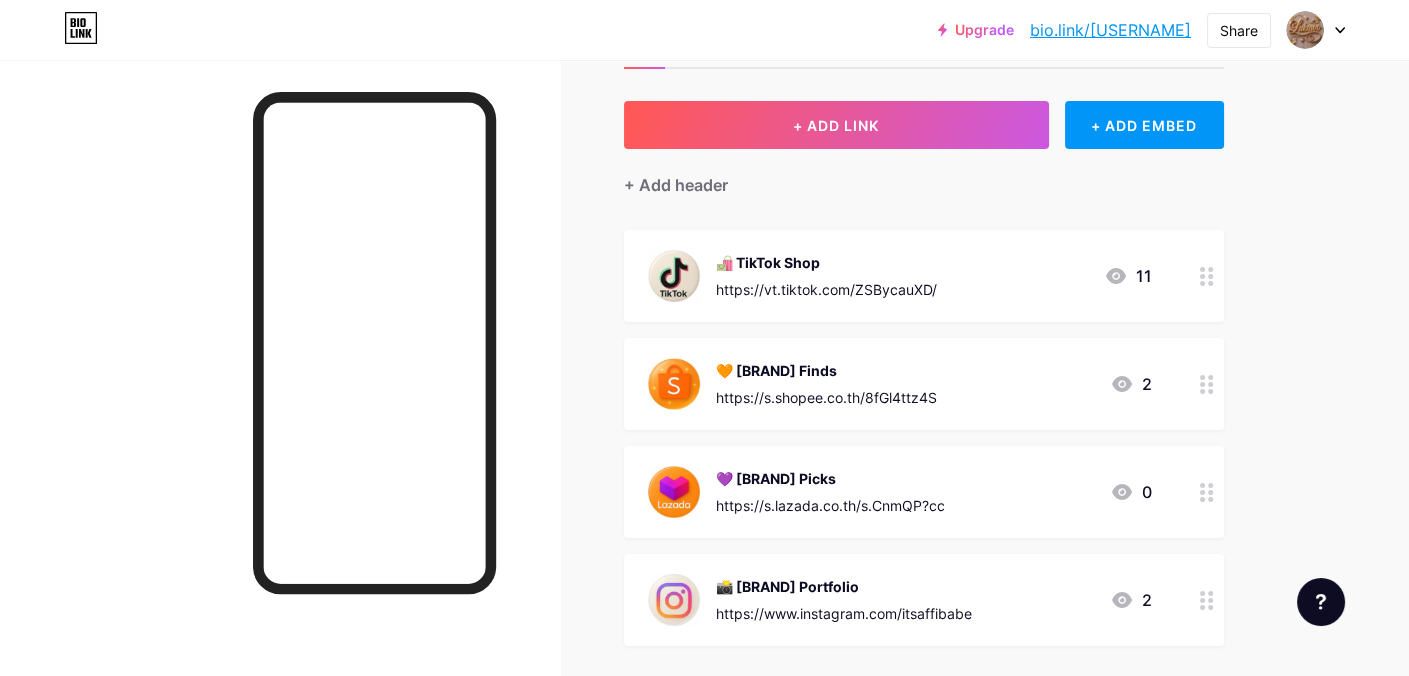 click at bounding box center [82, 22] 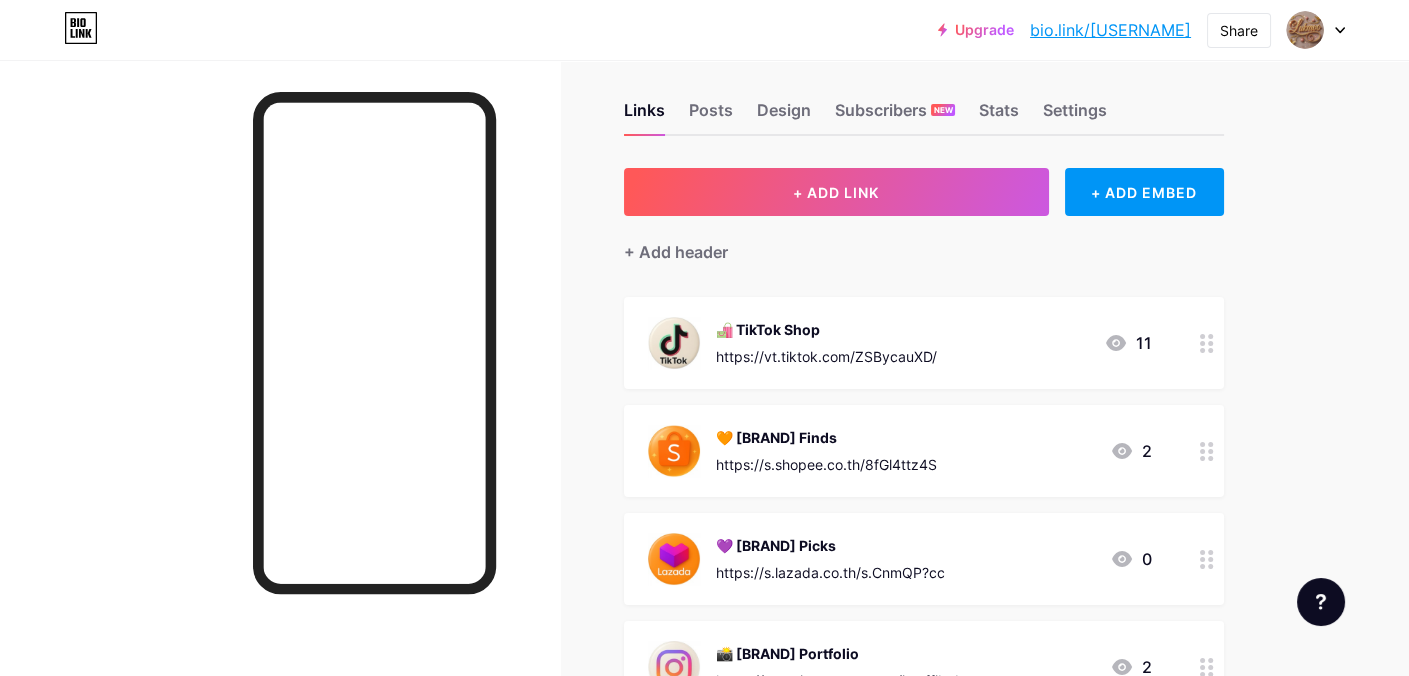 scroll, scrollTop: 0, scrollLeft: 0, axis: both 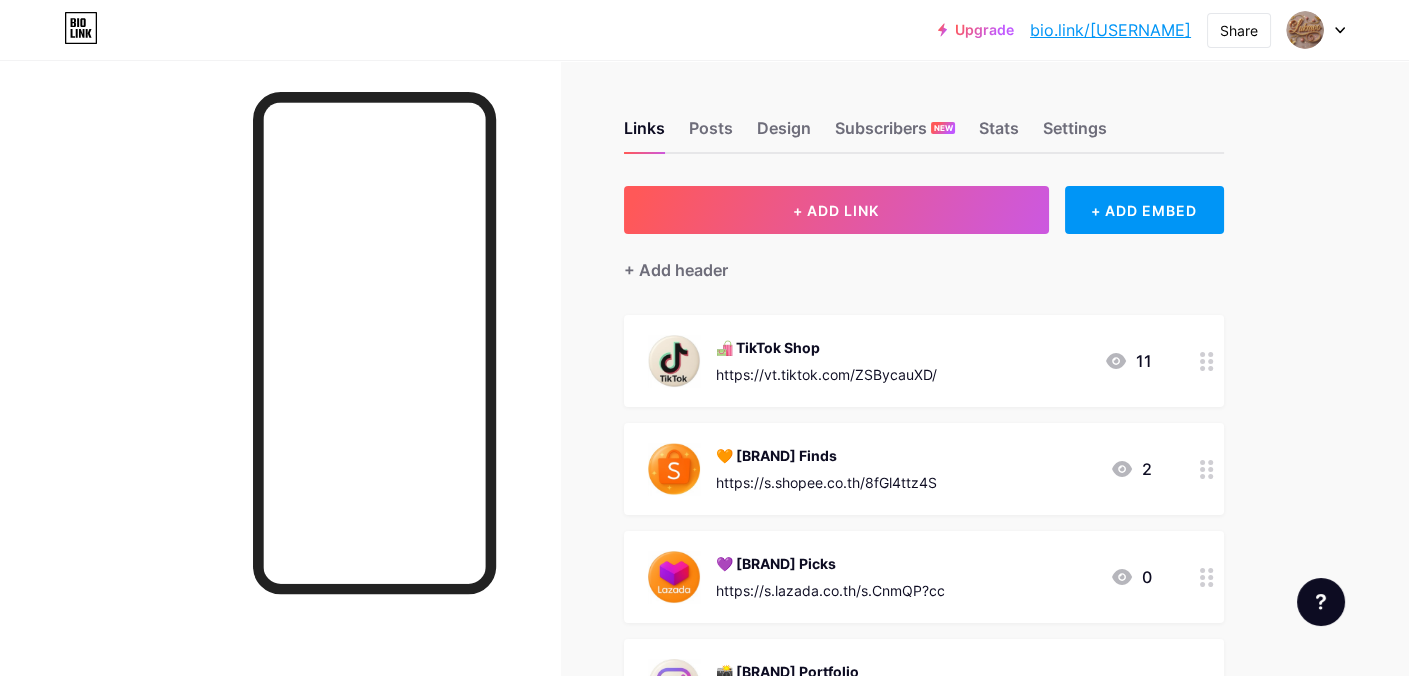 click at bounding box center [1340, 30] 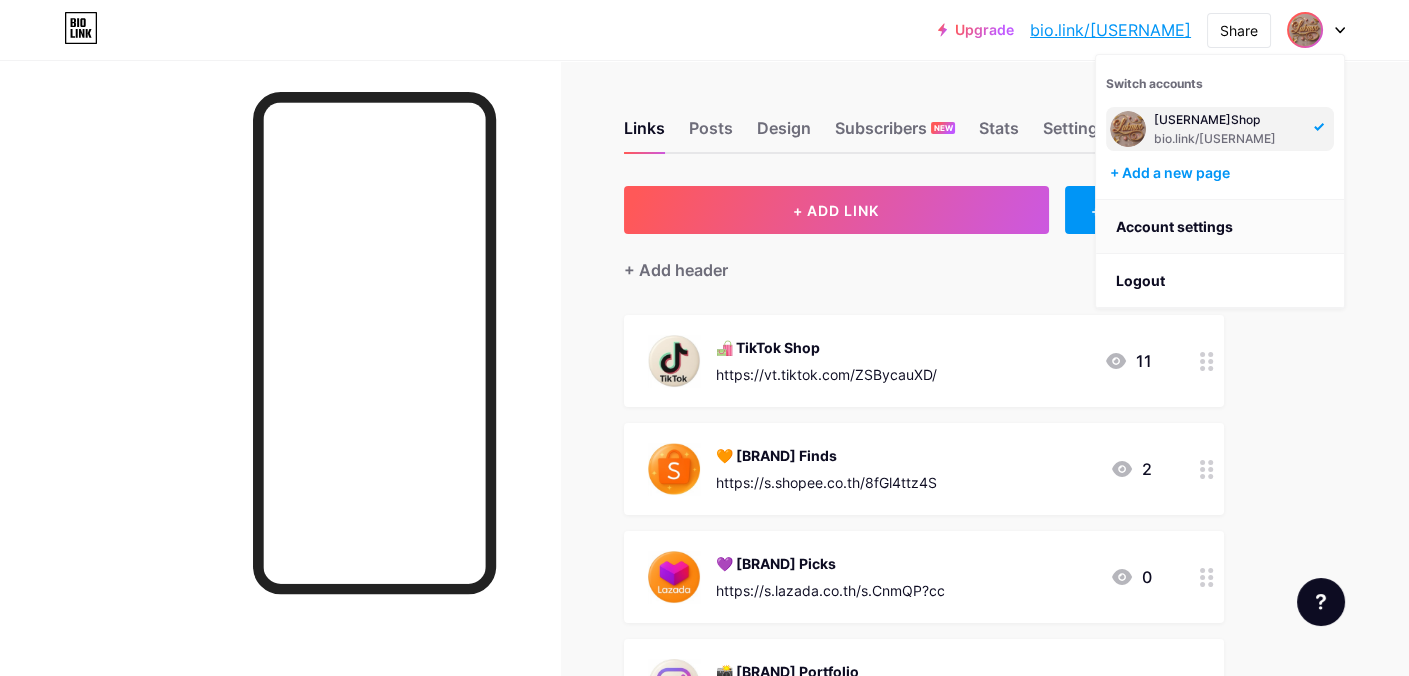 click on "Account settings" at bounding box center [1220, 227] 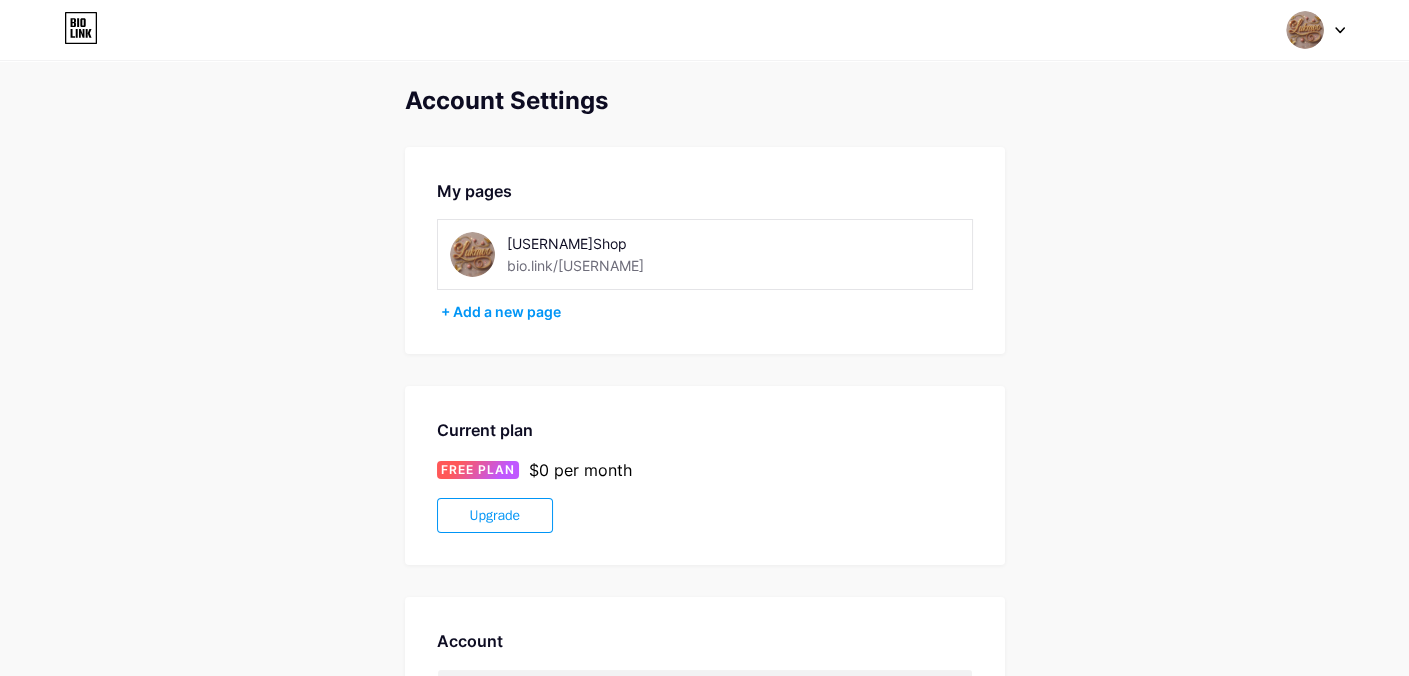 scroll, scrollTop: 0, scrollLeft: 0, axis: both 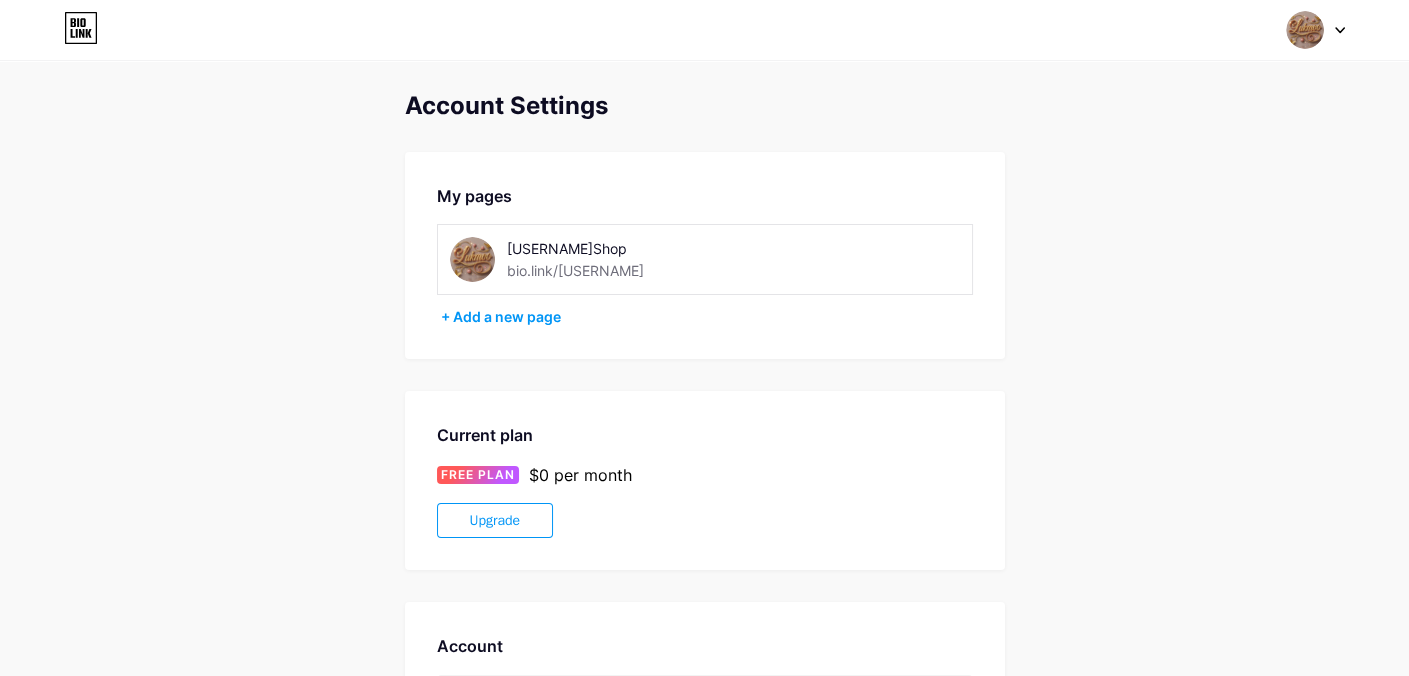 click at bounding box center (1316, 30) 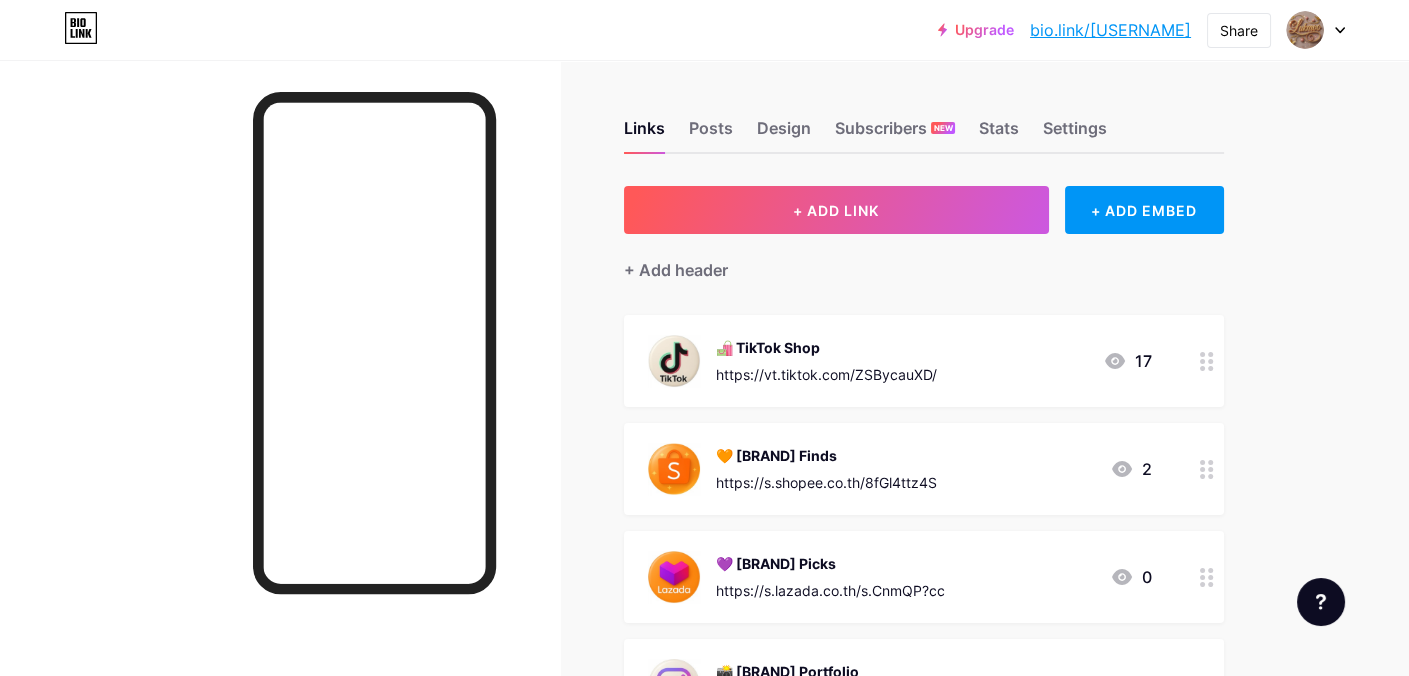 click at bounding box center (1340, 30) 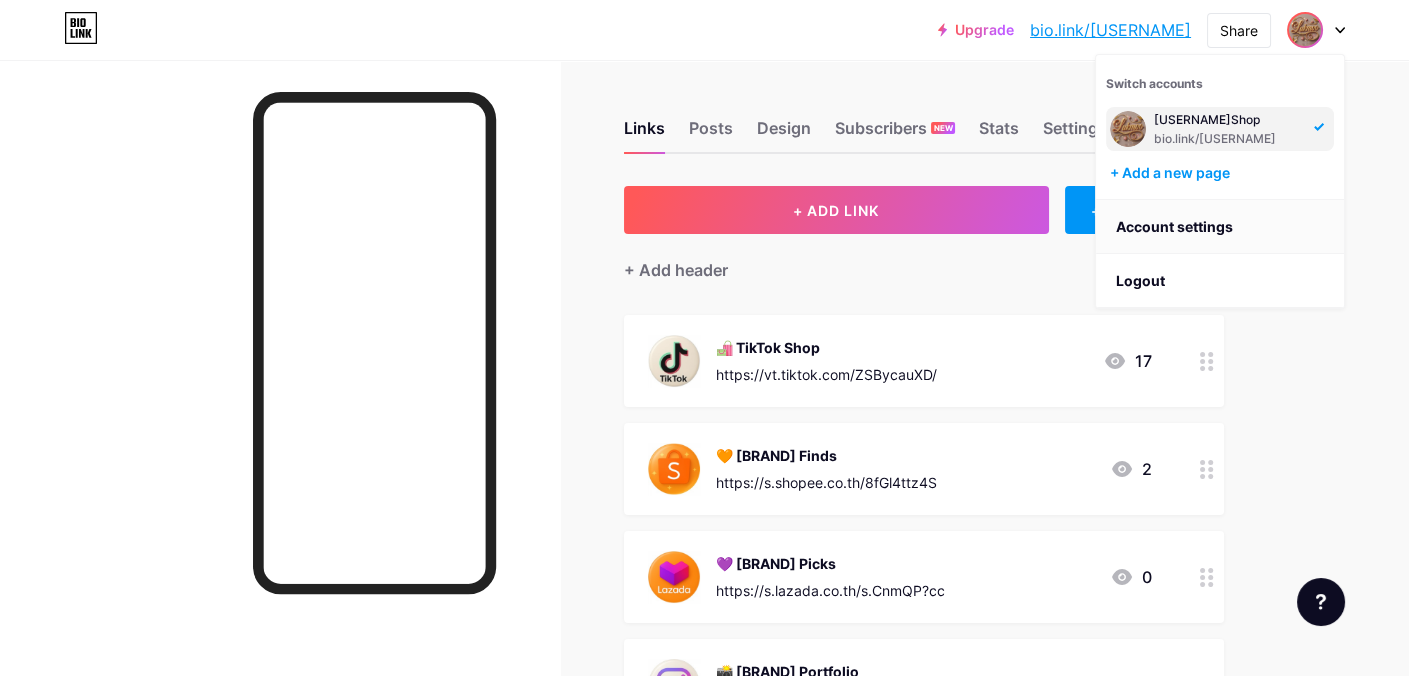 click on "Account settings" at bounding box center (1220, 227) 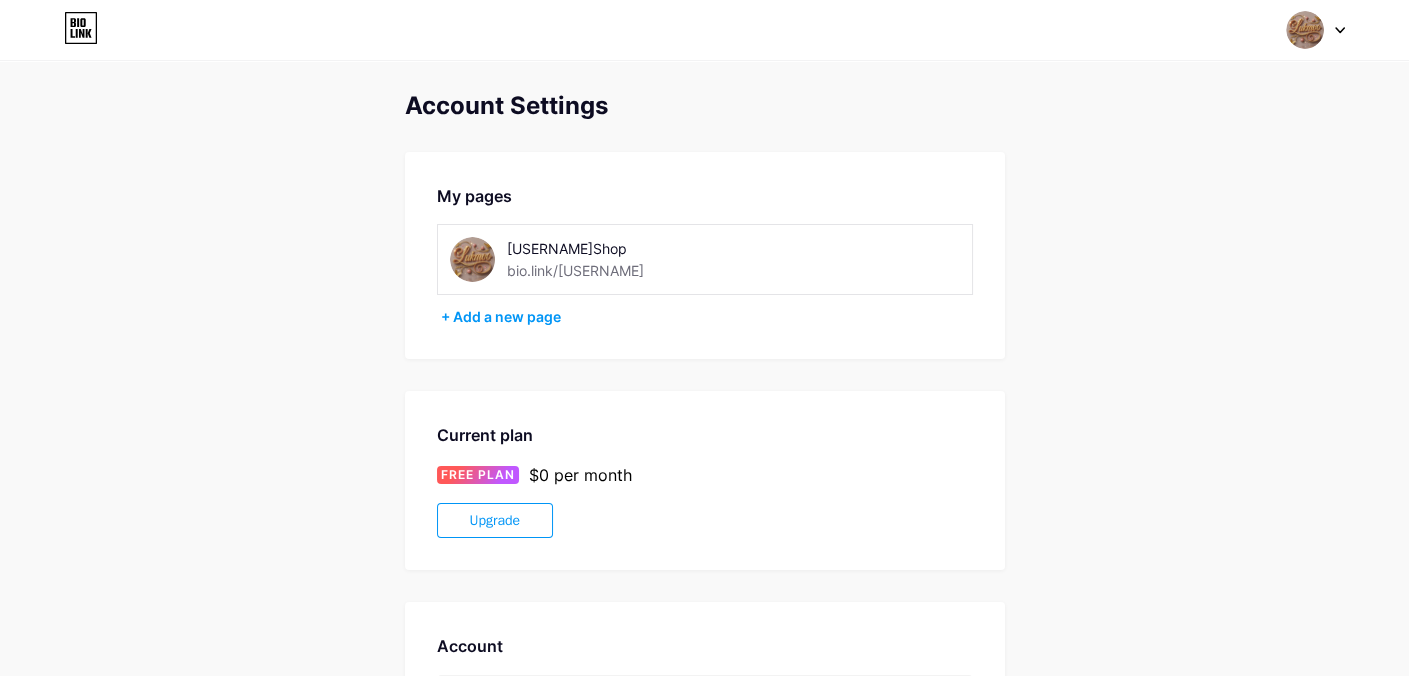 click at bounding box center [1340, 30] 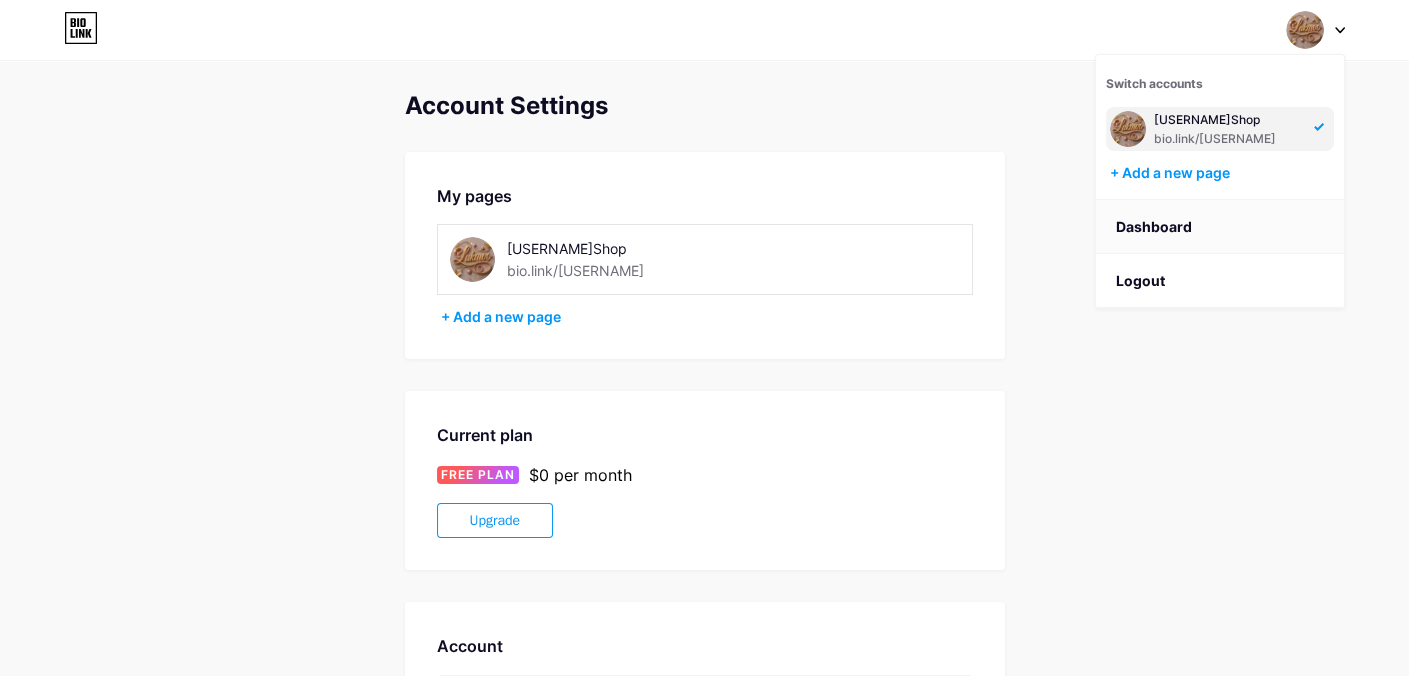 click on "Dashboard" at bounding box center [1220, 227] 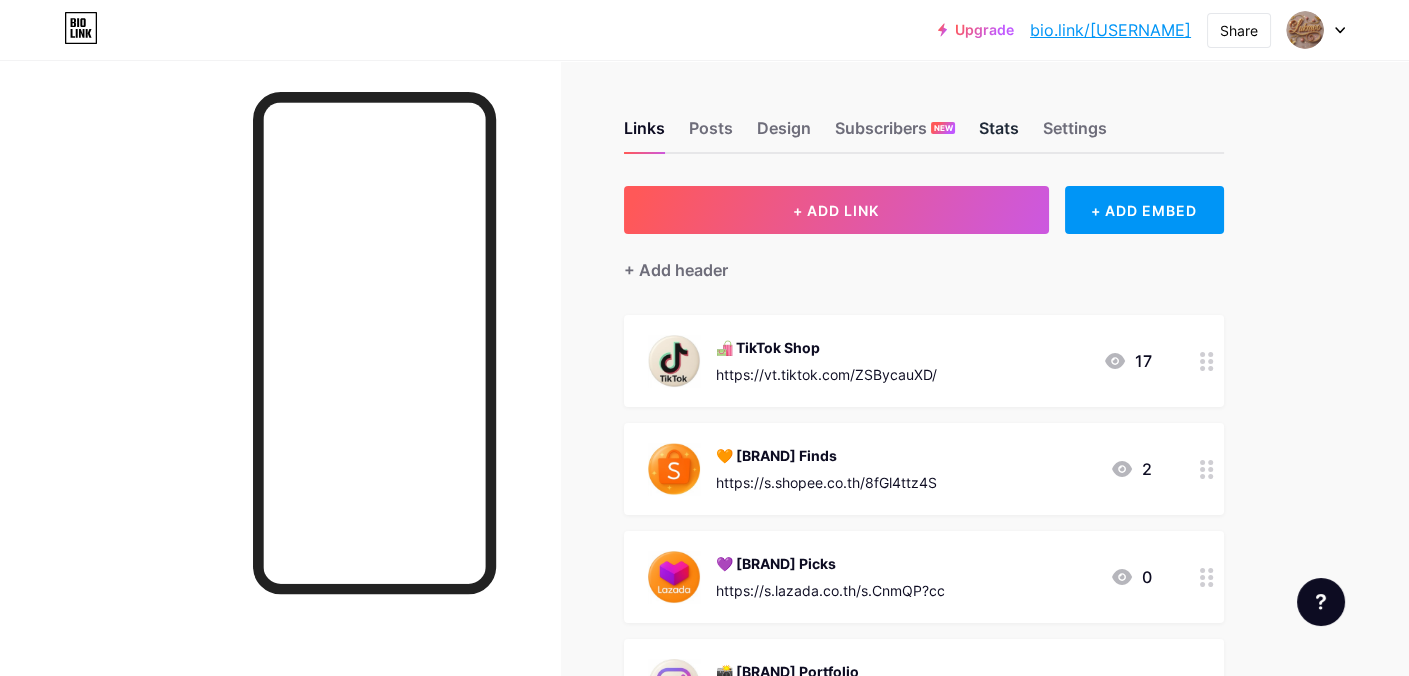 click on "Stats" at bounding box center (999, 134) 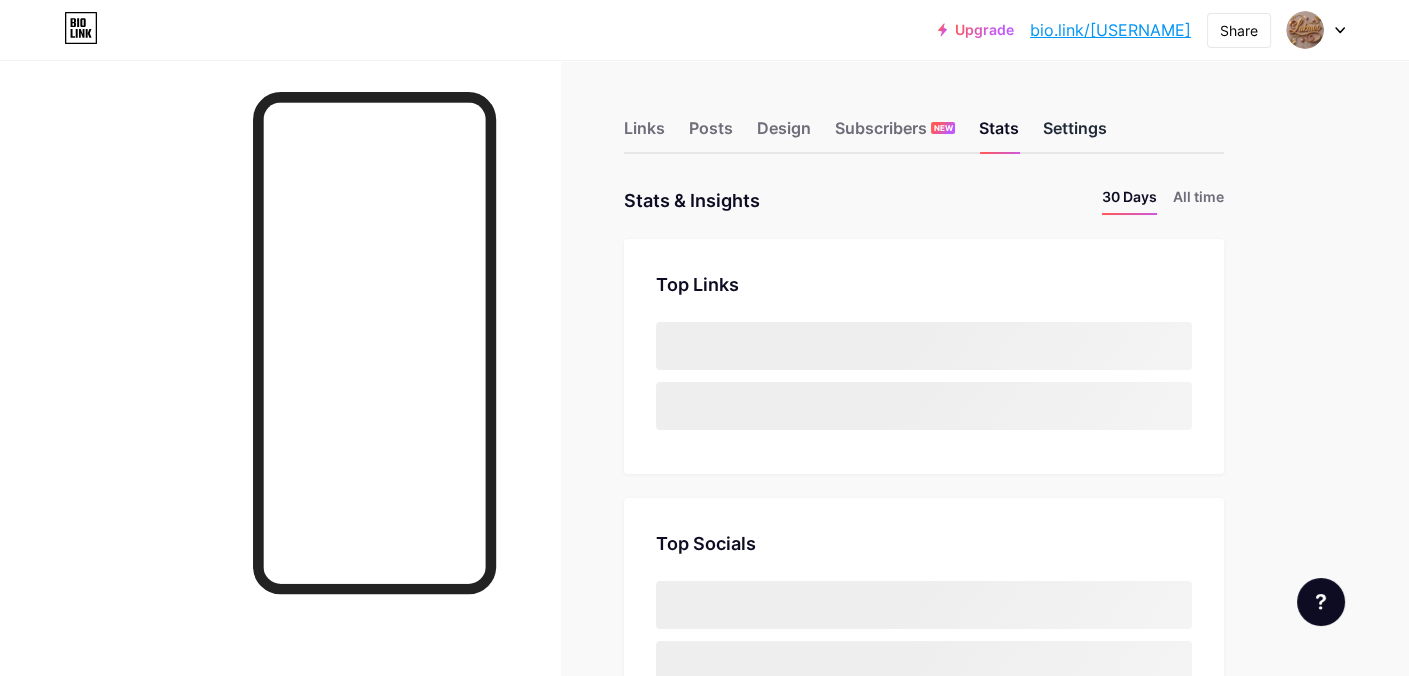 click on "Settings" at bounding box center [1075, 134] 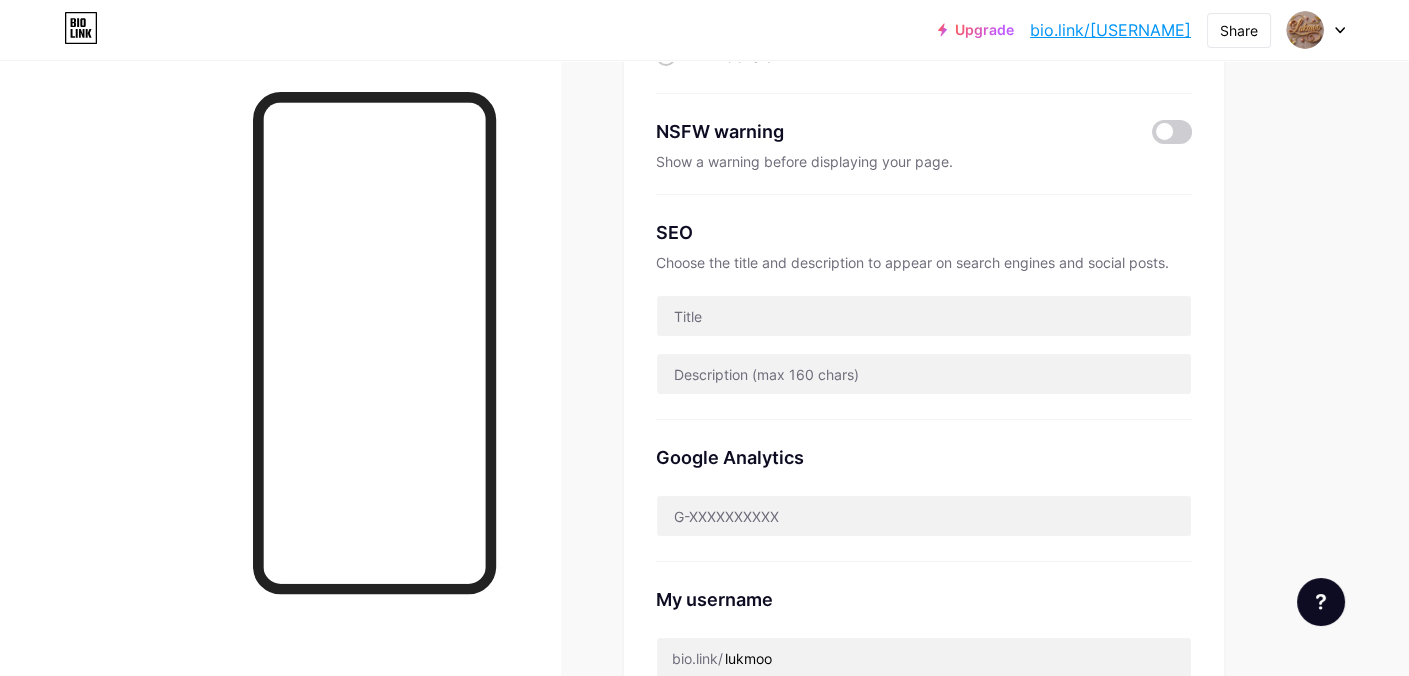 scroll, scrollTop: 0, scrollLeft: 0, axis: both 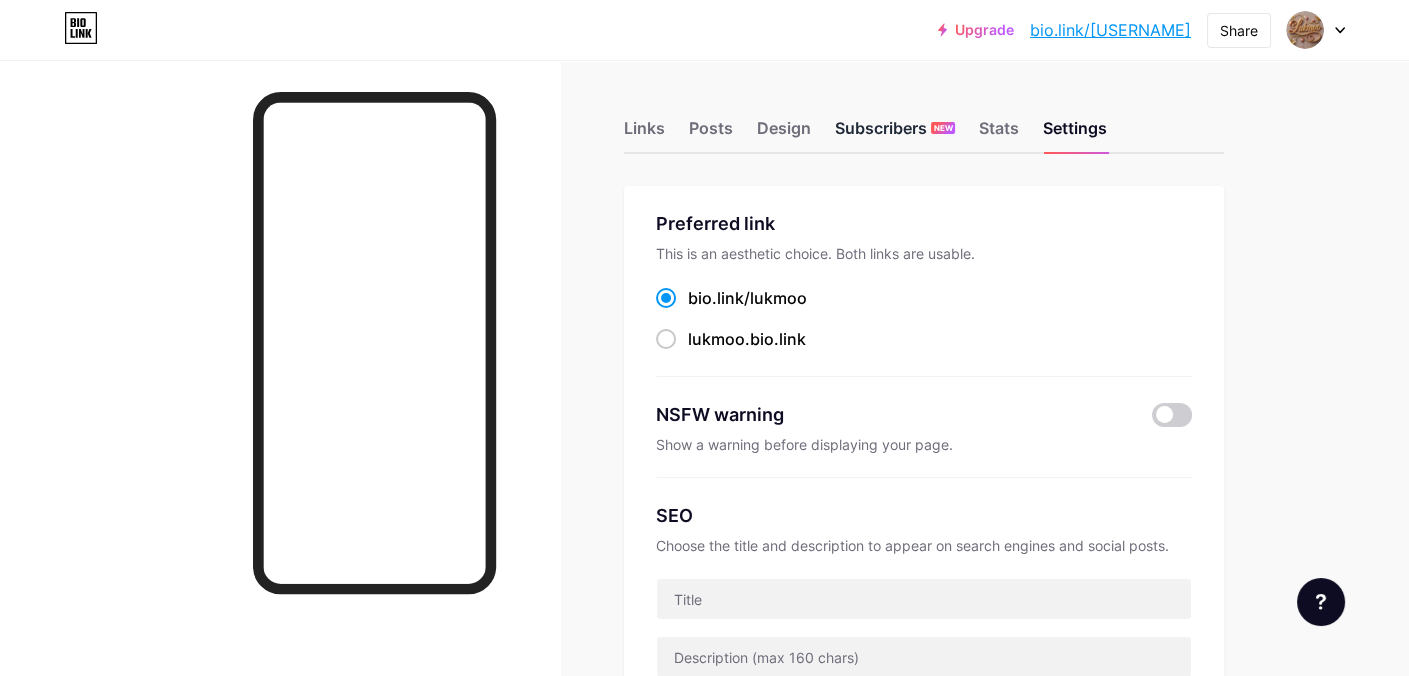 click on "Subscribers
NEW" at bounding box center (895, 134) 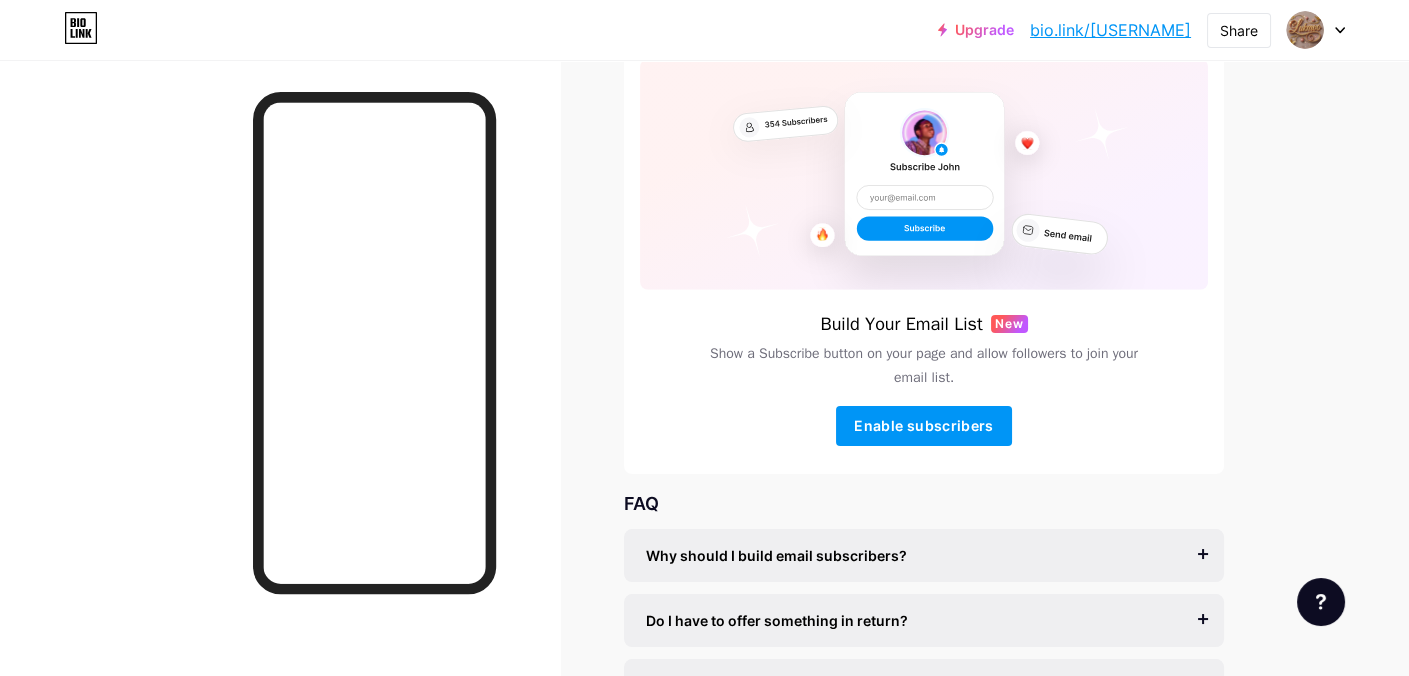 scroll, scrollTop: 0, scrollLeft: 0, axis: both 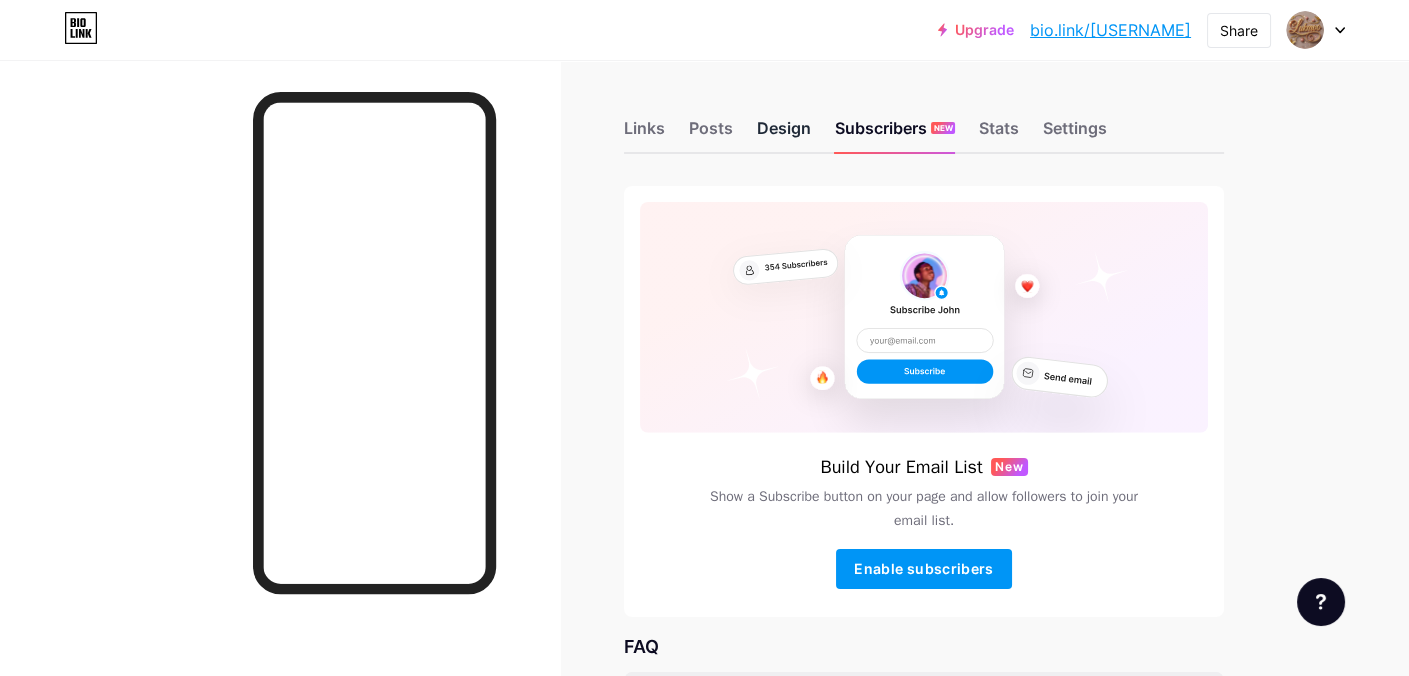 click on "Design" at bounding box center (784, 134) 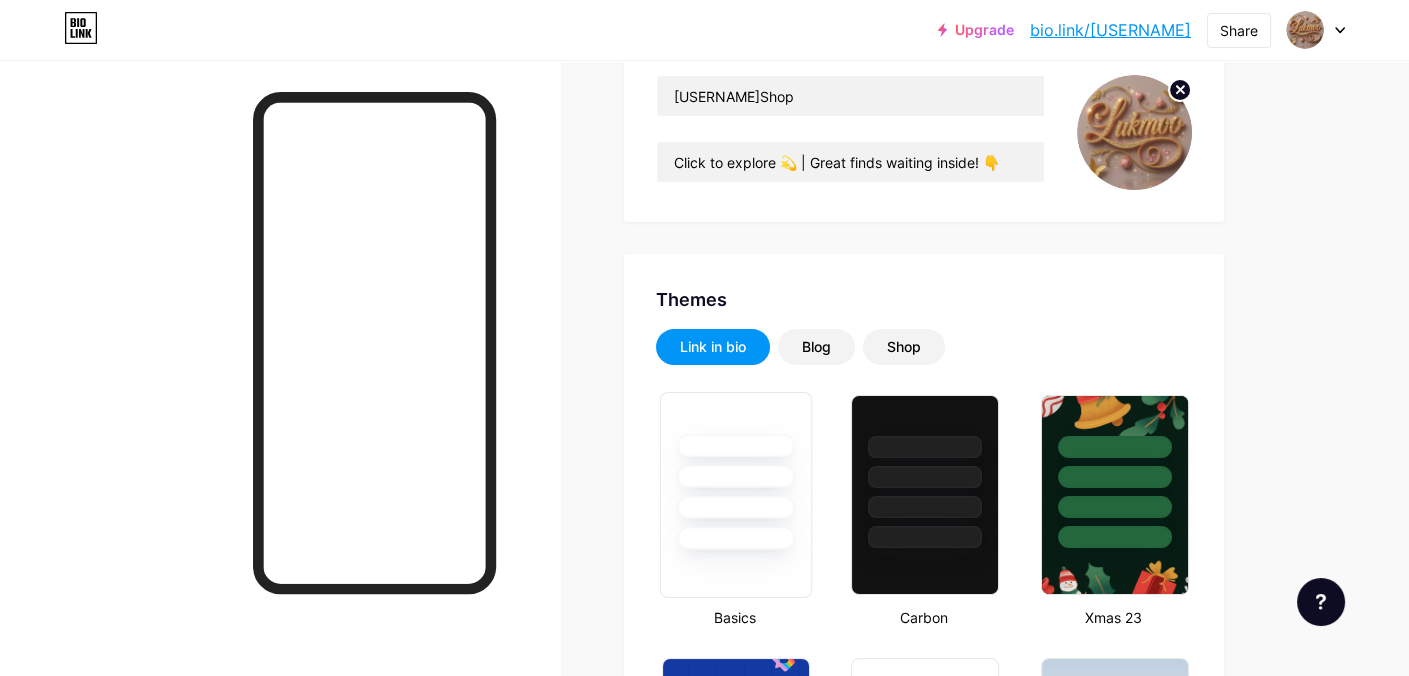 scroll, scrollTop: 200, scrollLeft: 0, axis: vertical 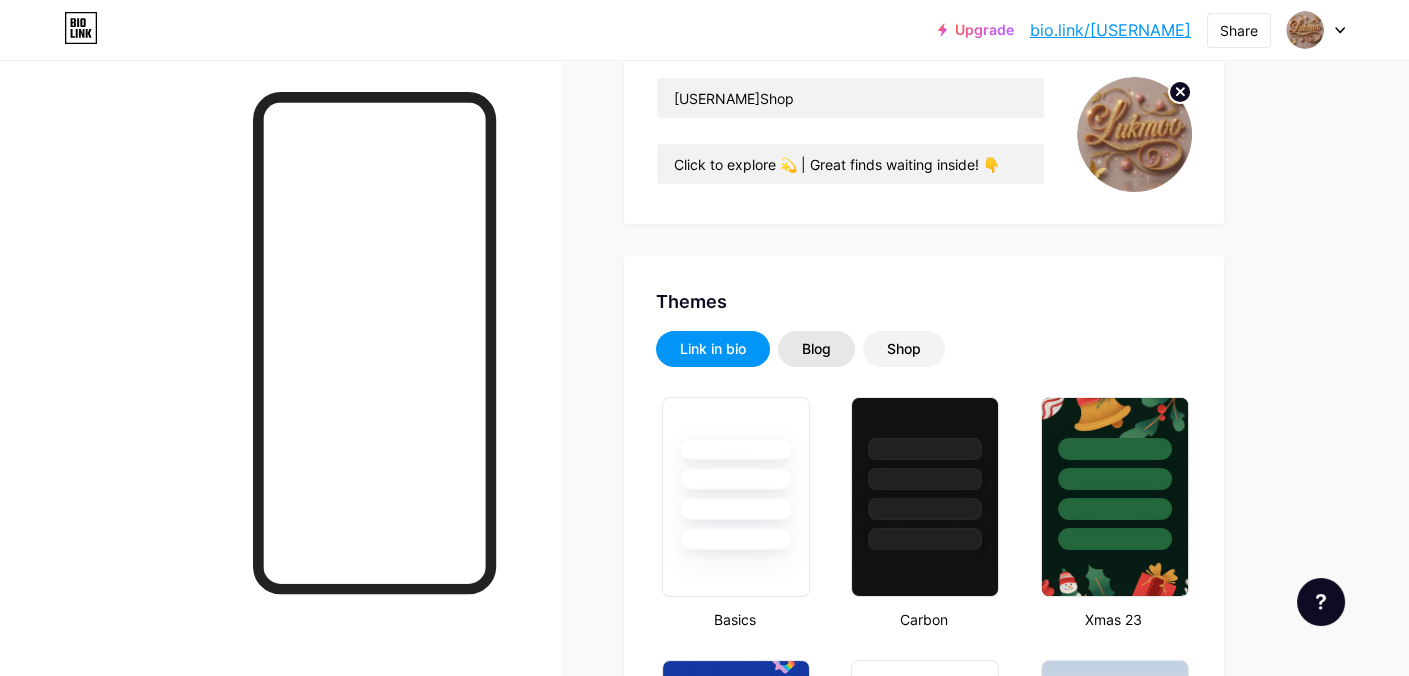 click on "Blog" at bounding box center [816, 349] 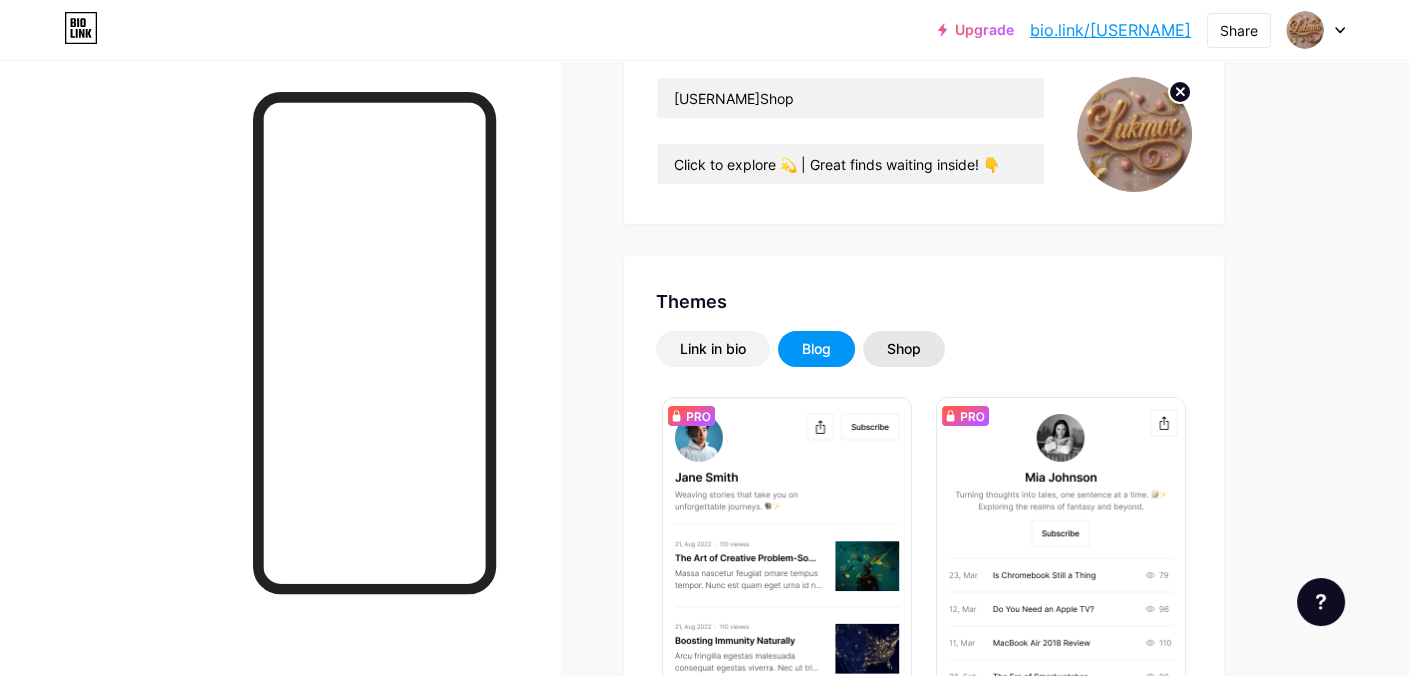 click on "Shop" at bounding box center [713, 349] 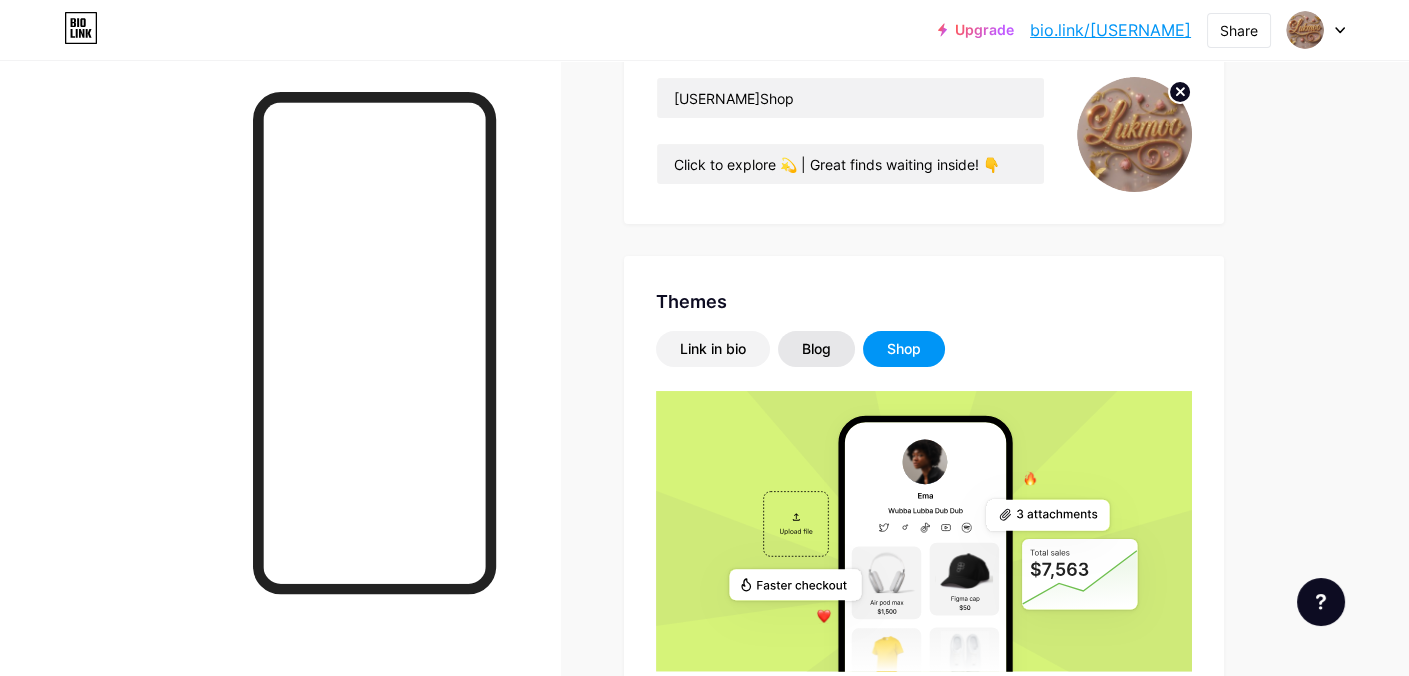 click on "Blog" at bounding box center [816, 349] 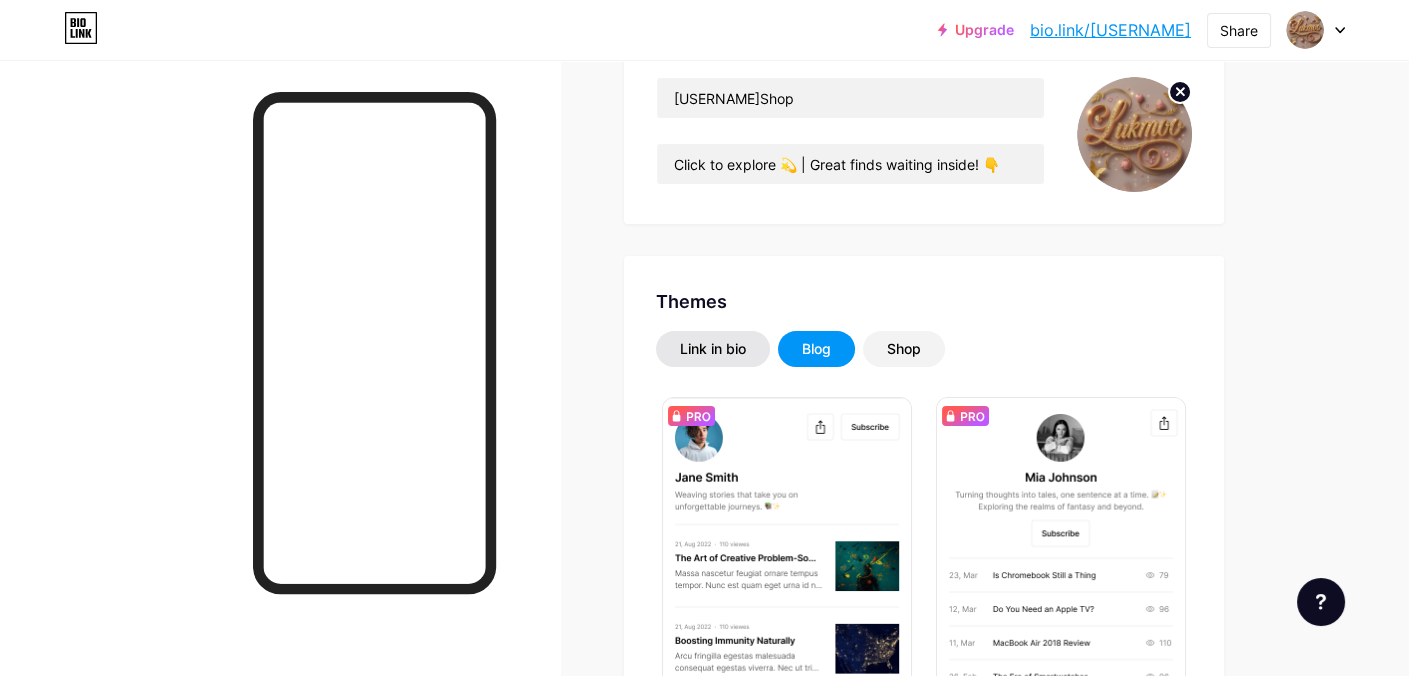 click on "Link in bio" at bounding box center (713, 349) 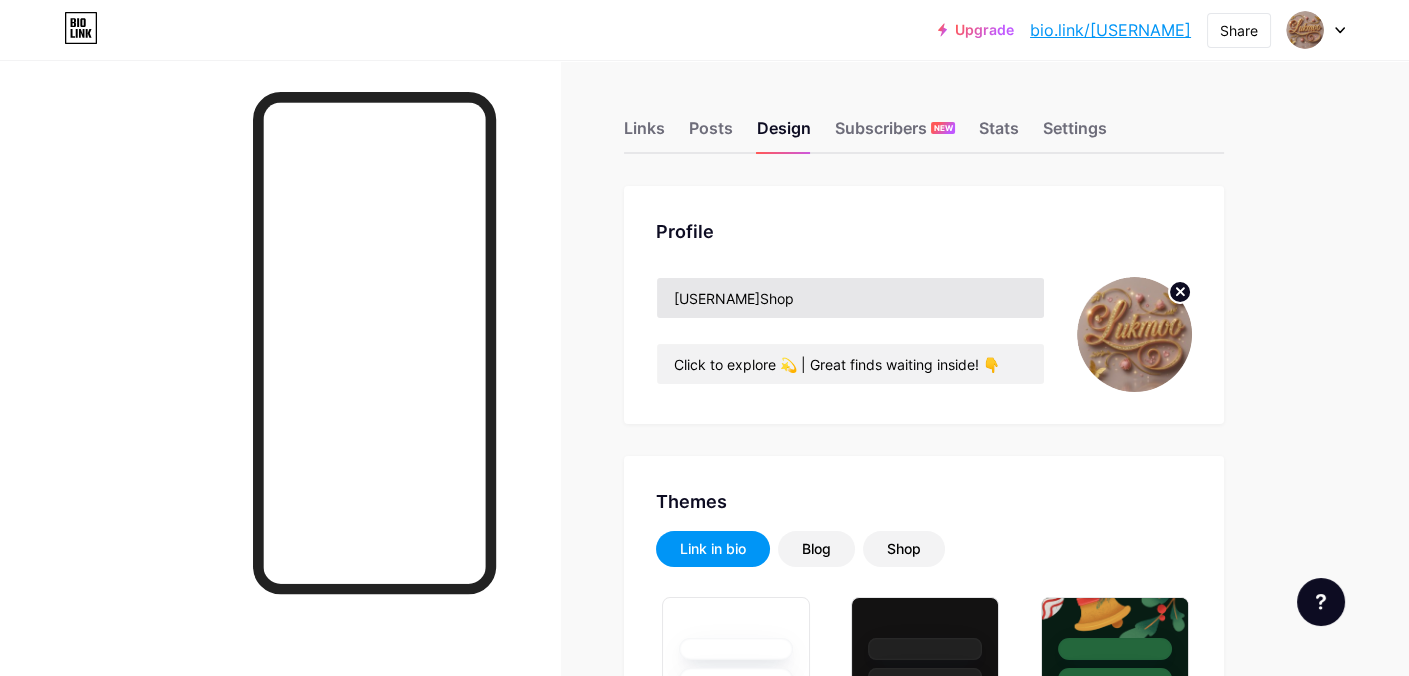 scroll, scrollTop: 0, scrollLeft: 0, axis: both 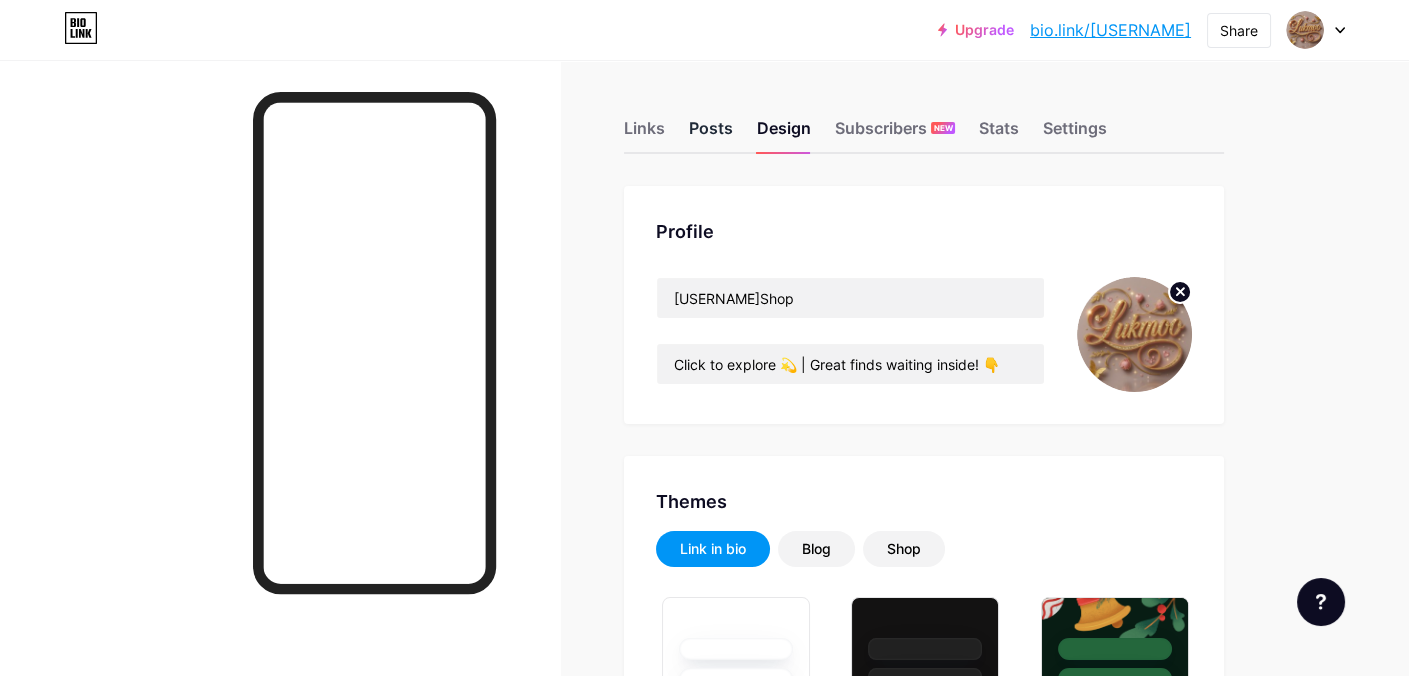 click on "Posts" at bounding box center [711, 134] 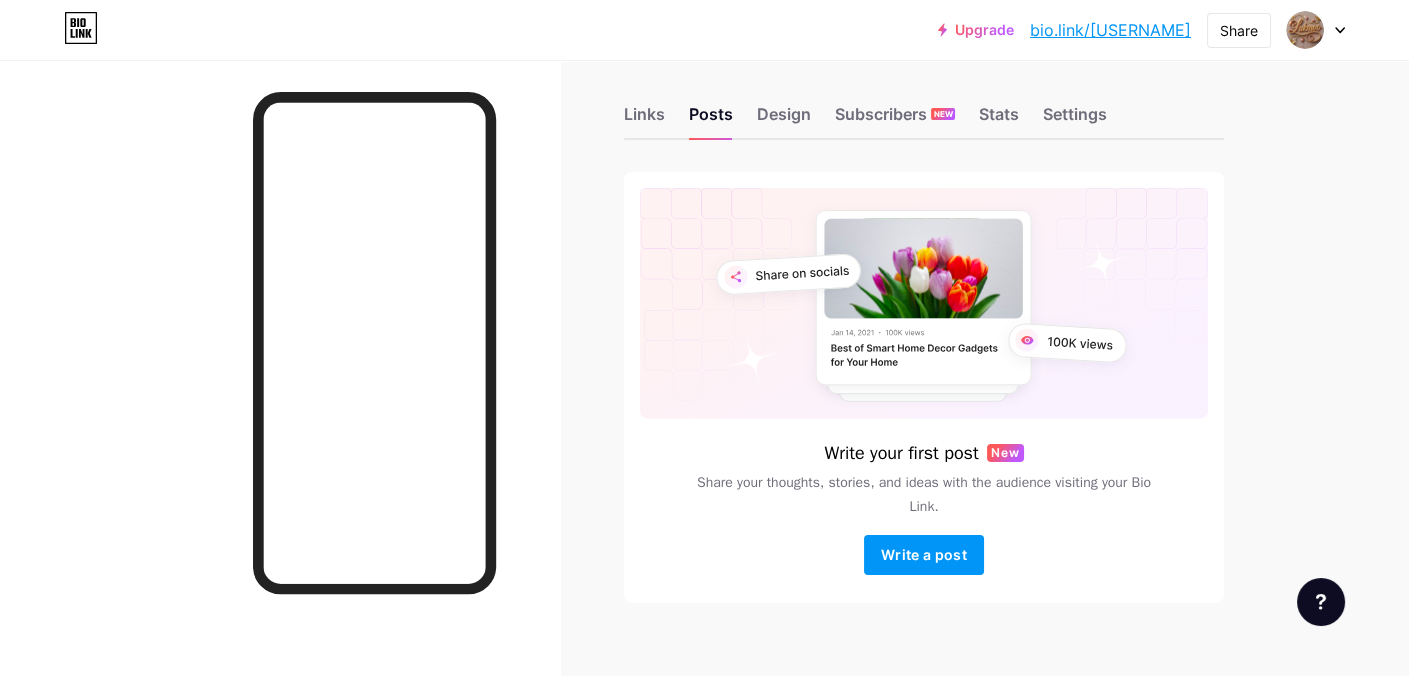 scroll, scrollTop: 0, scrollLeft: 0, axis: both 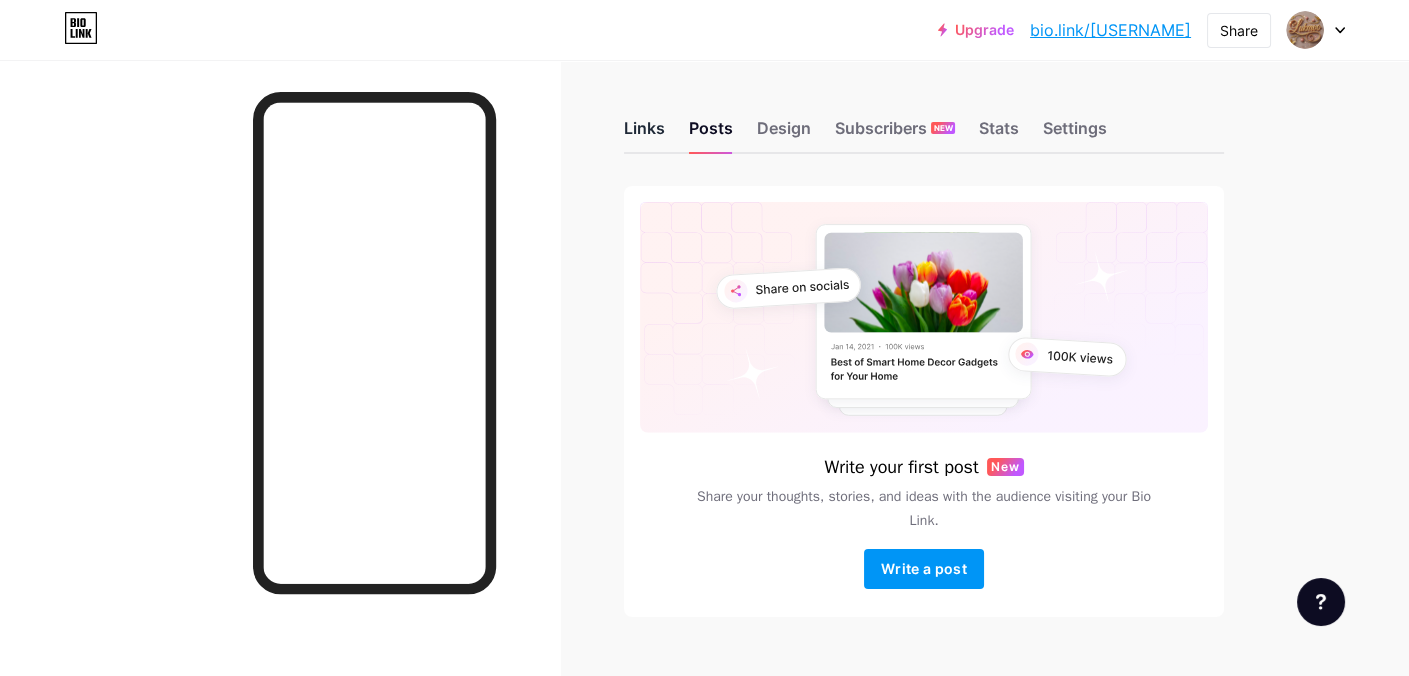 click on "Links" at bounding box center [644, 134] 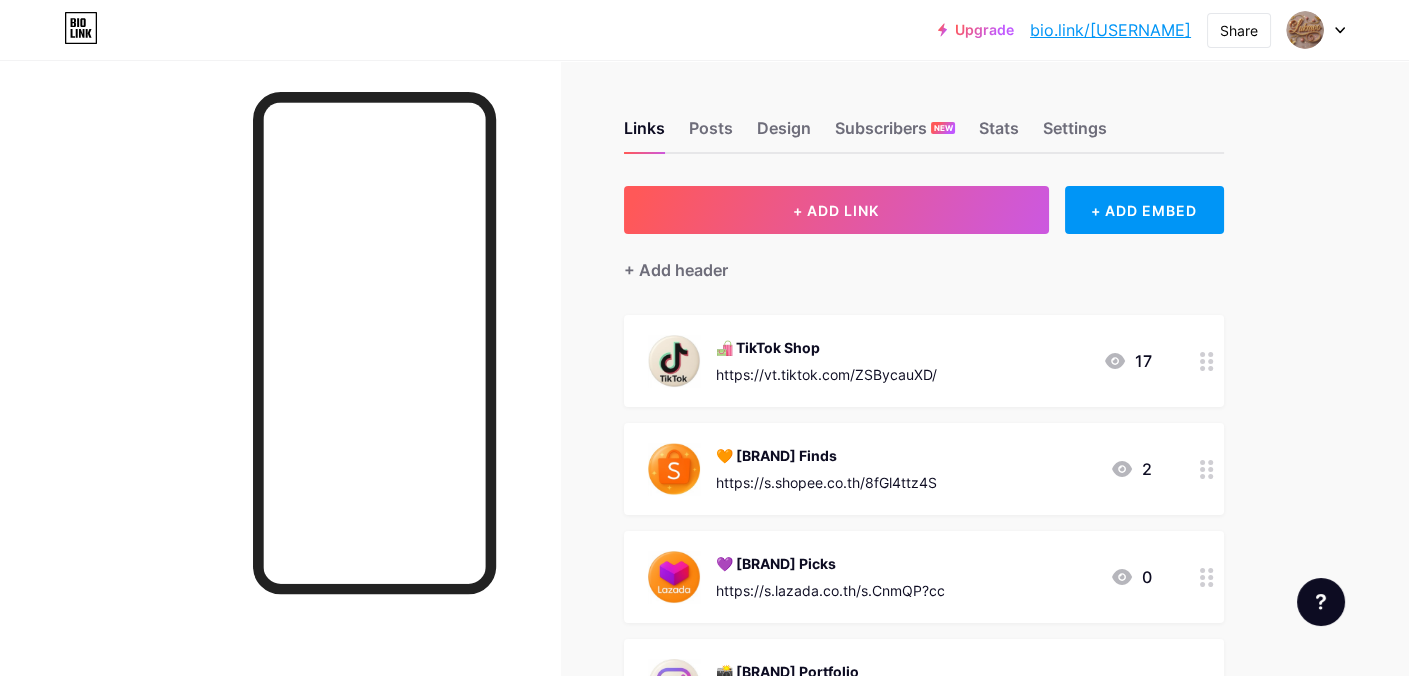click on "🛍️ TikTok Shop
https://vt.tiktok.com/ZSBycauXD/" at bounding box center [826, 361] 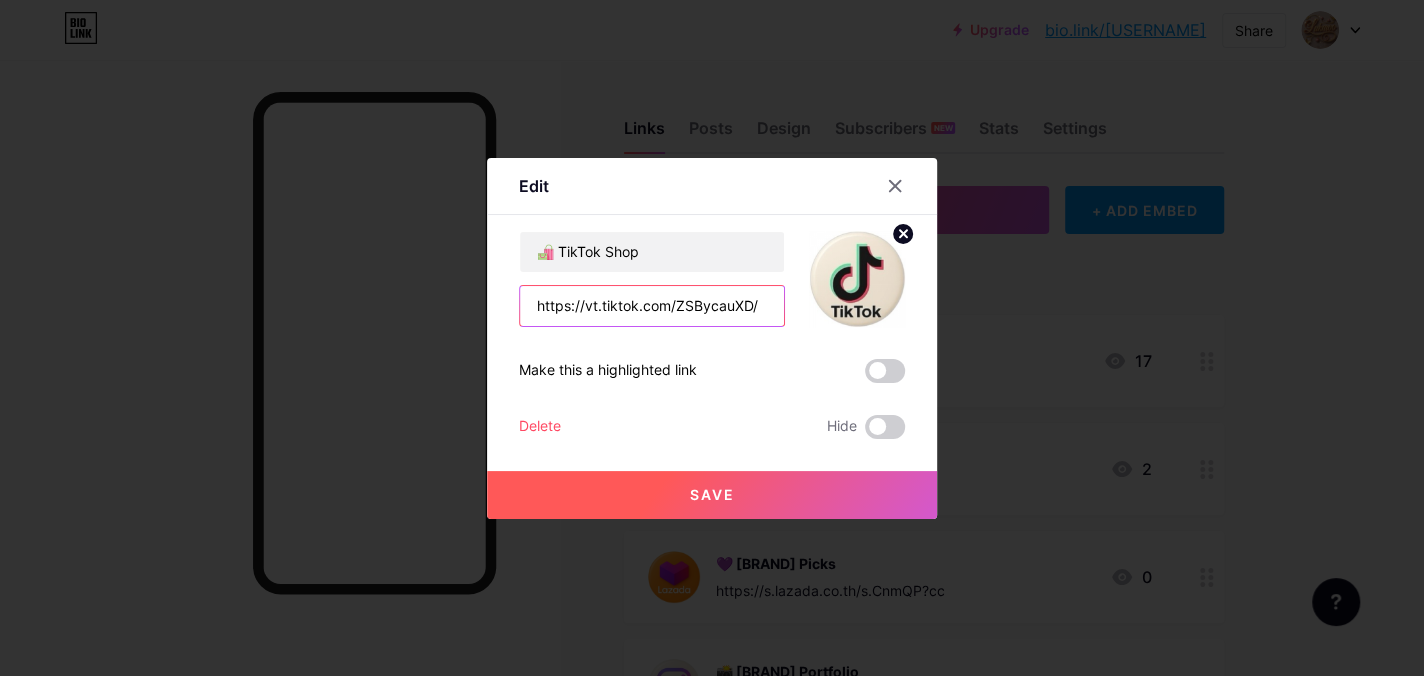 click on "https://vt.tiktok.com/ZSBycauXD/" at bounding box center [652, 306] 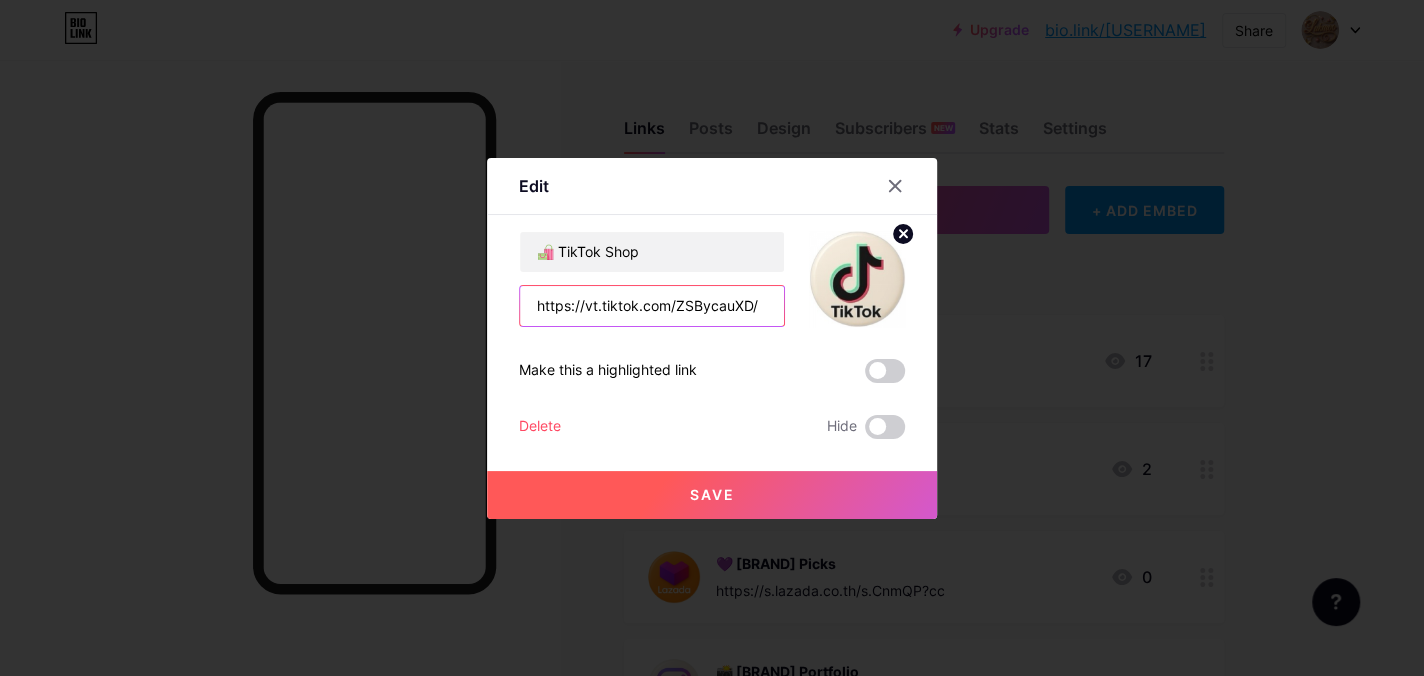 drag, startPoint x: 750, startPoint y: 307, endPoint x: 534, endPoint y: 307, distance: 216 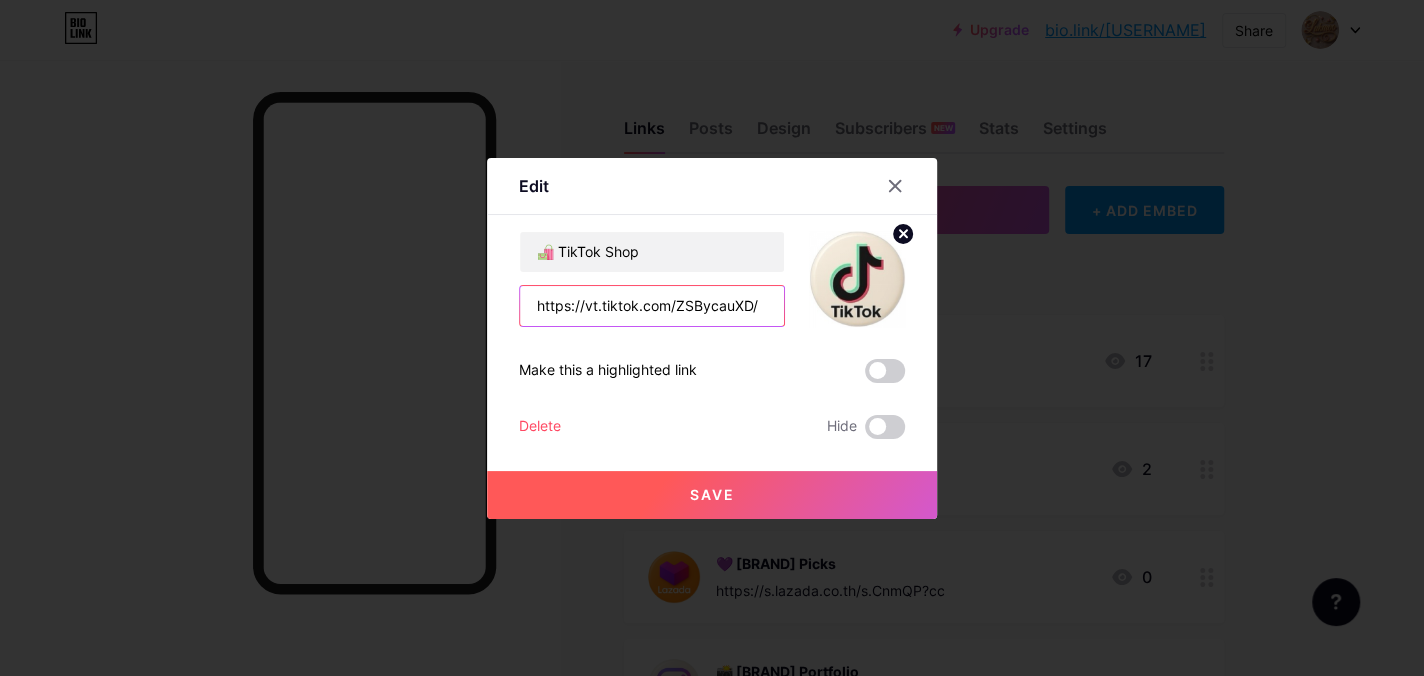 click on "https://vt.tiktok.com/ZSBycauXD/" at bounding box center [652, 306] 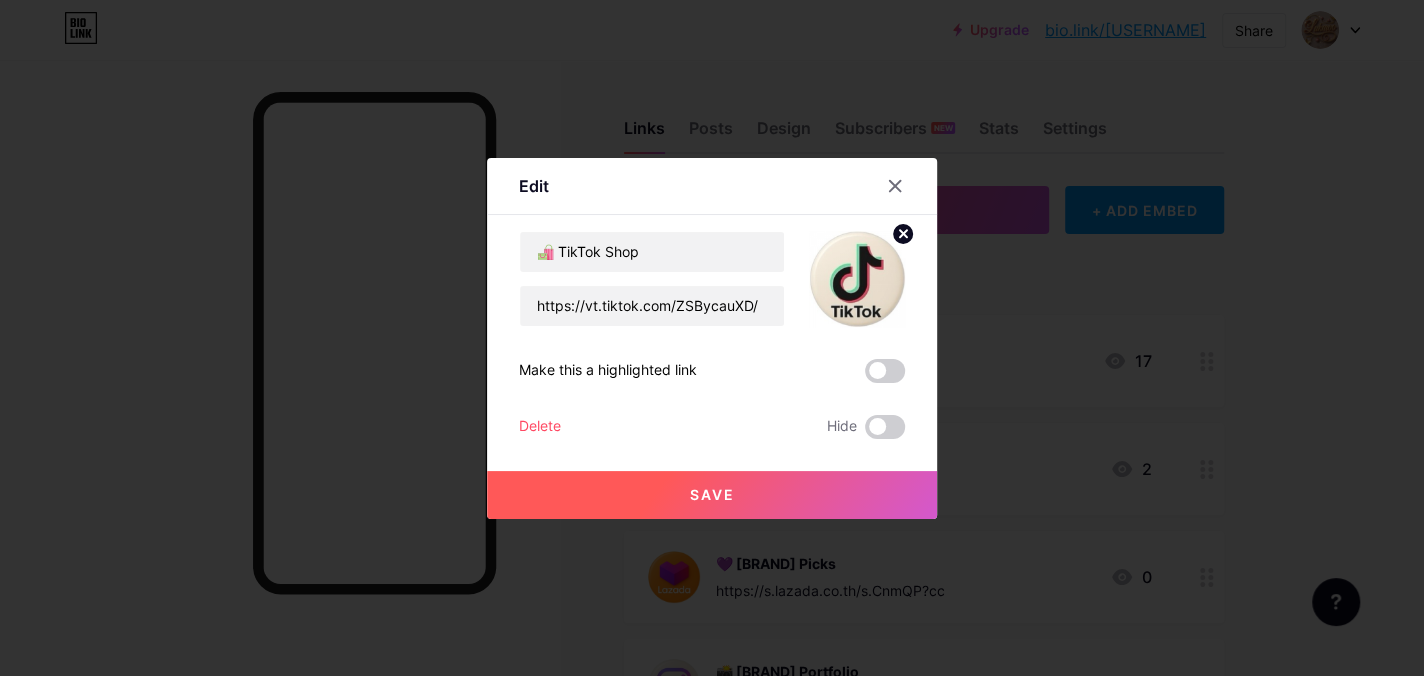 click on "🛍️ TikTok Shop https://vt.tiktok.com/ZSBycauXD/
Make this a highlighted link
Delete
Hide         Save" at bounding box center [712, 335] 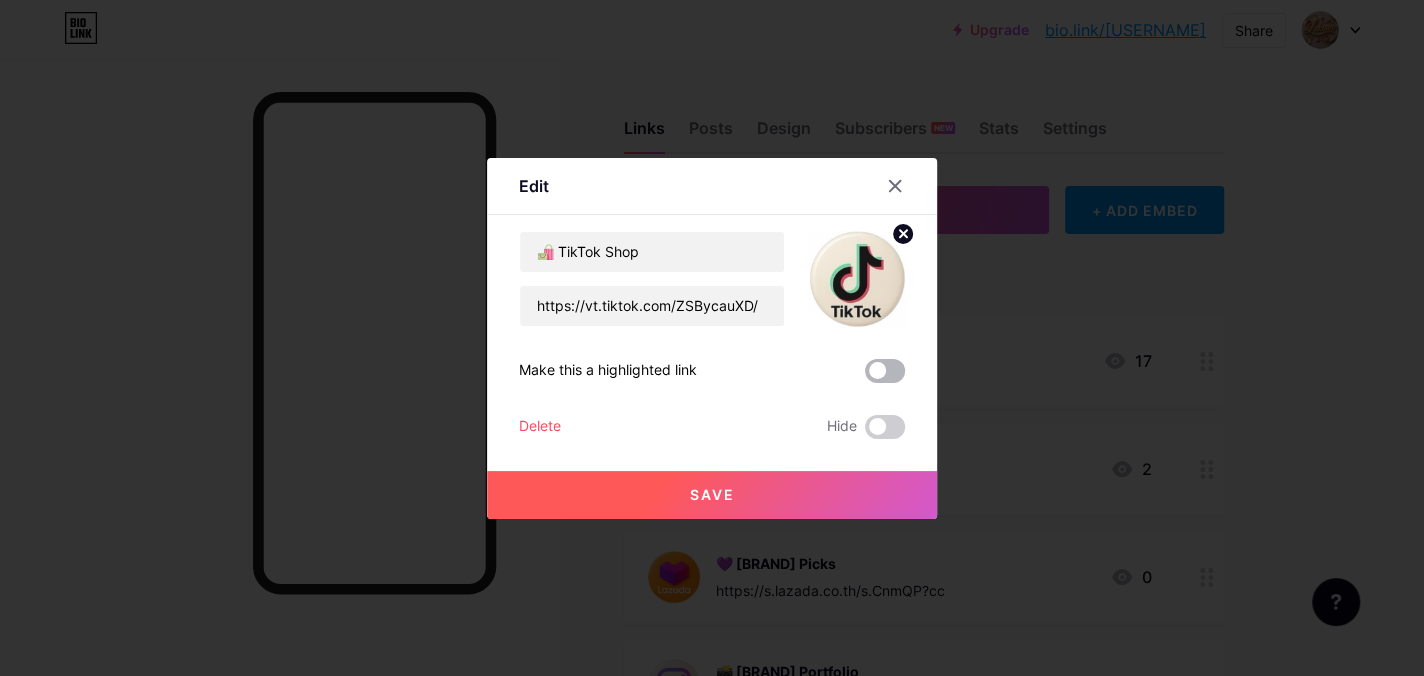 click at bounding box center (885, 371) 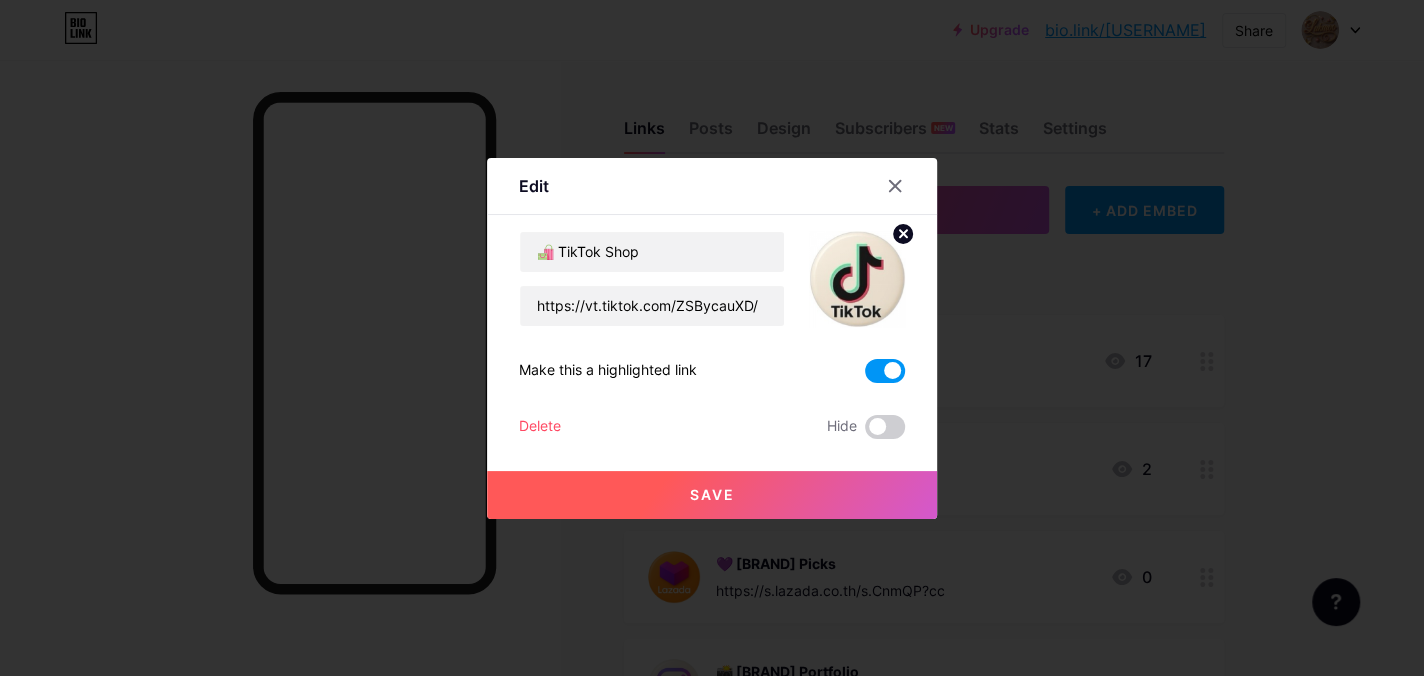 click at bounding box center (885, 371) 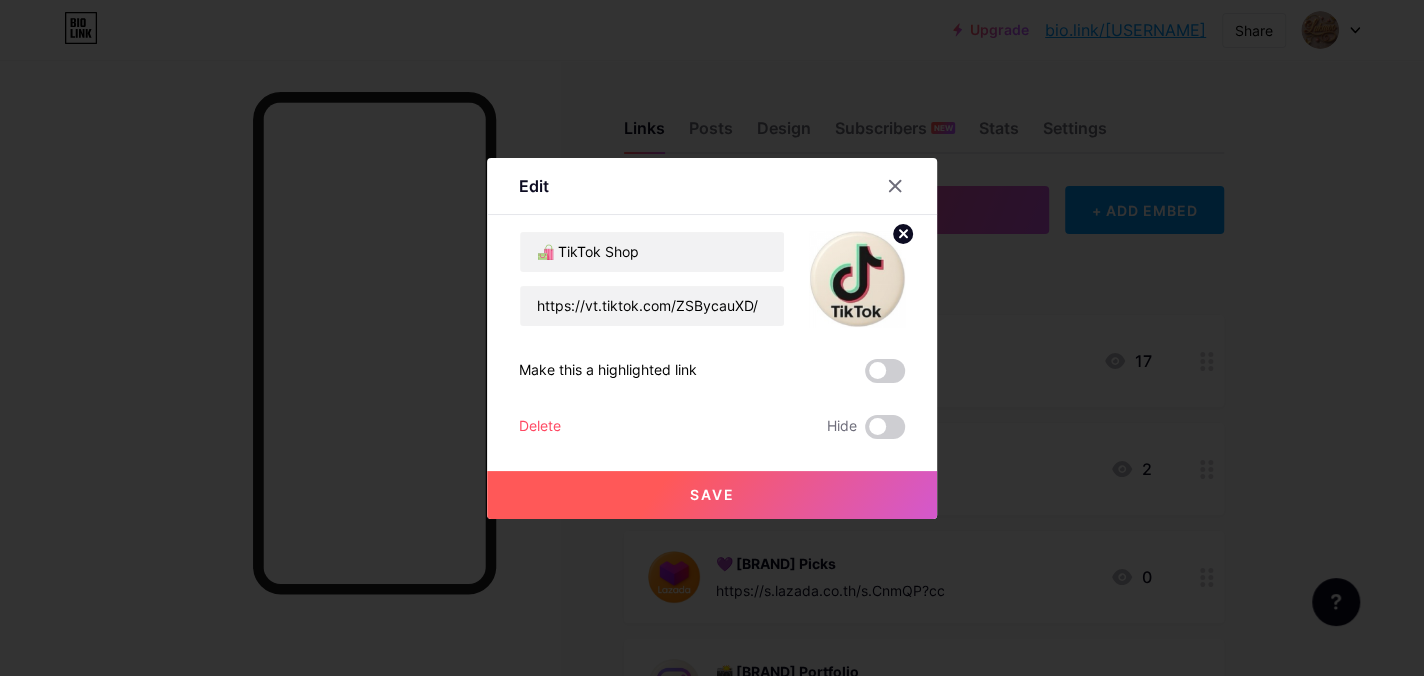 click on "Save" at bounding box center (712, 494) 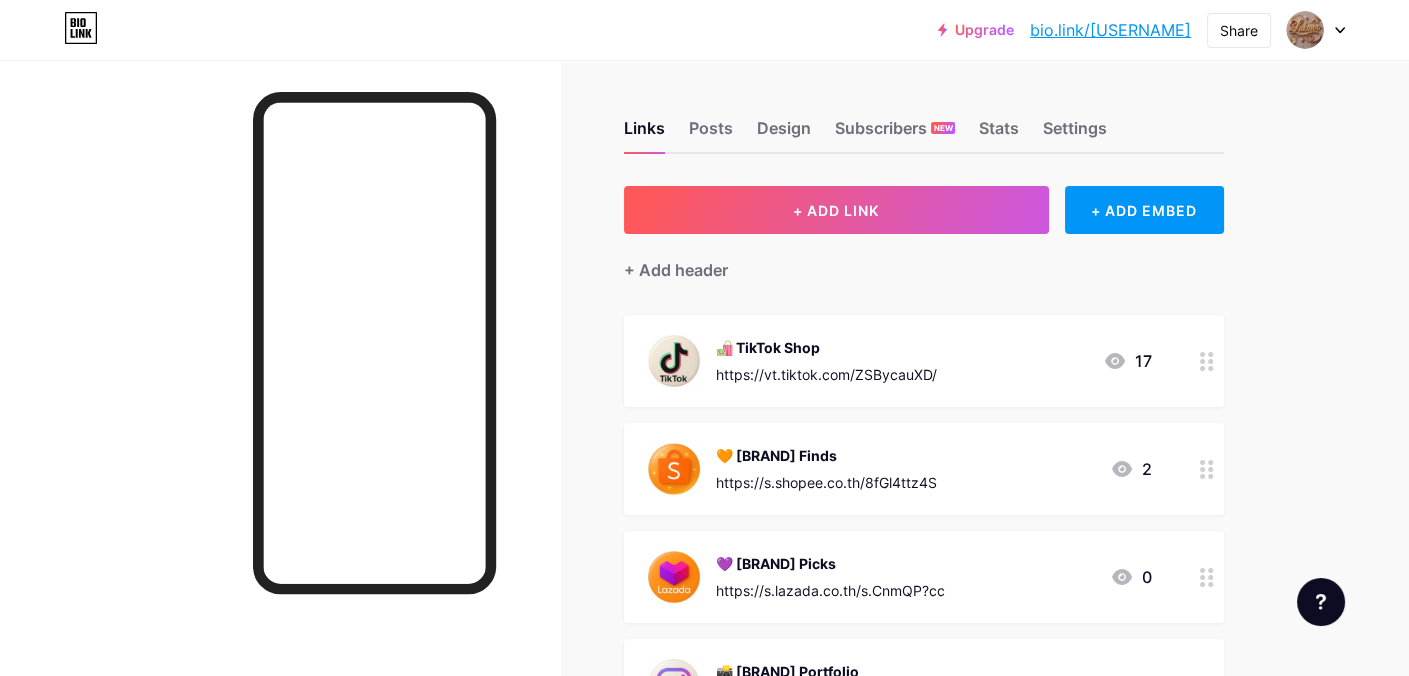 click at bounding box center [1210, 368] 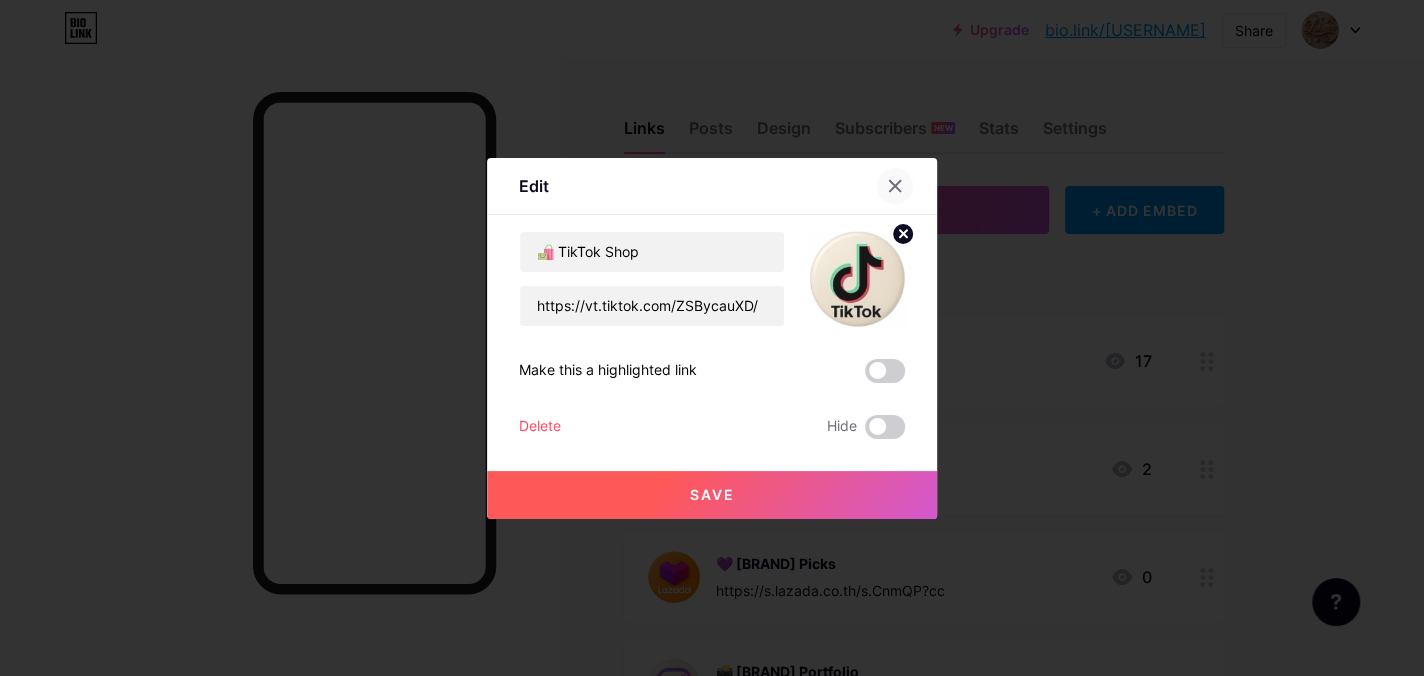 click at bounding box center (895, 185) 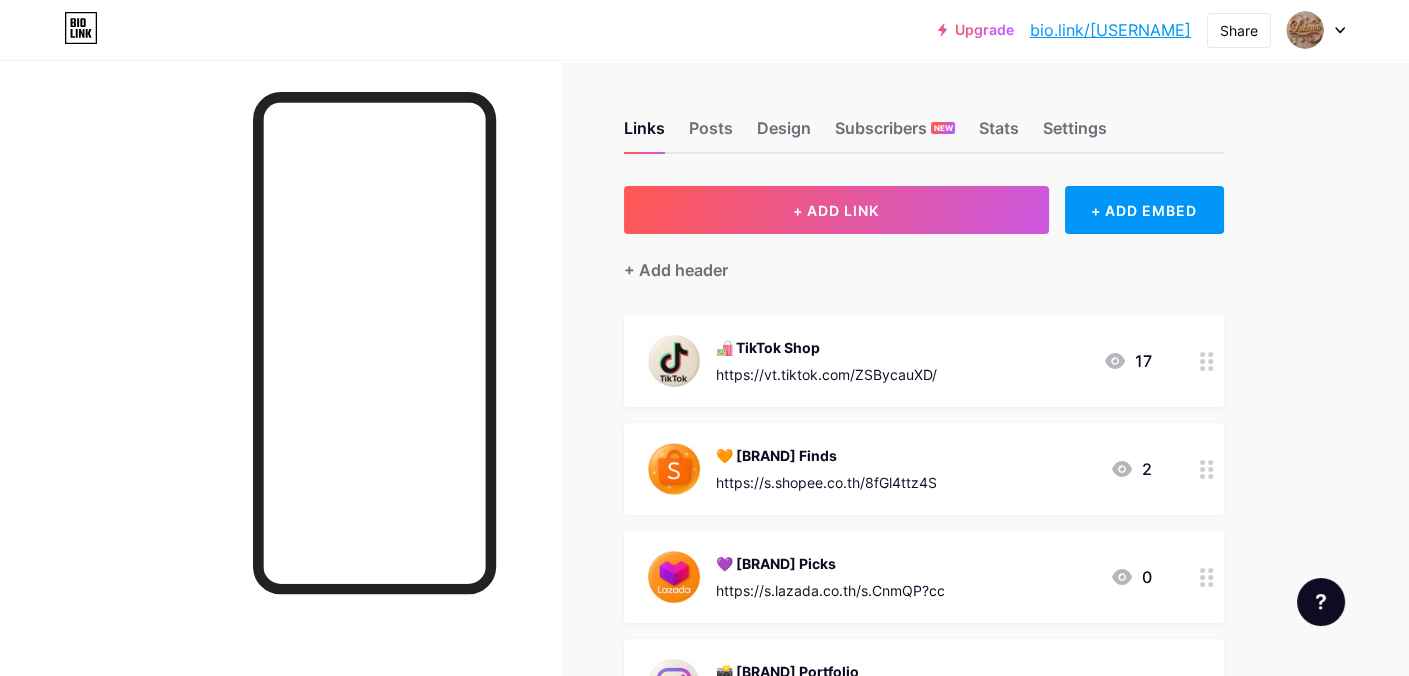 click on "🛍️ TikTok Shop
https://vt.tiktok.com/ZSBycauXD/" at bounding box center [826, 361] 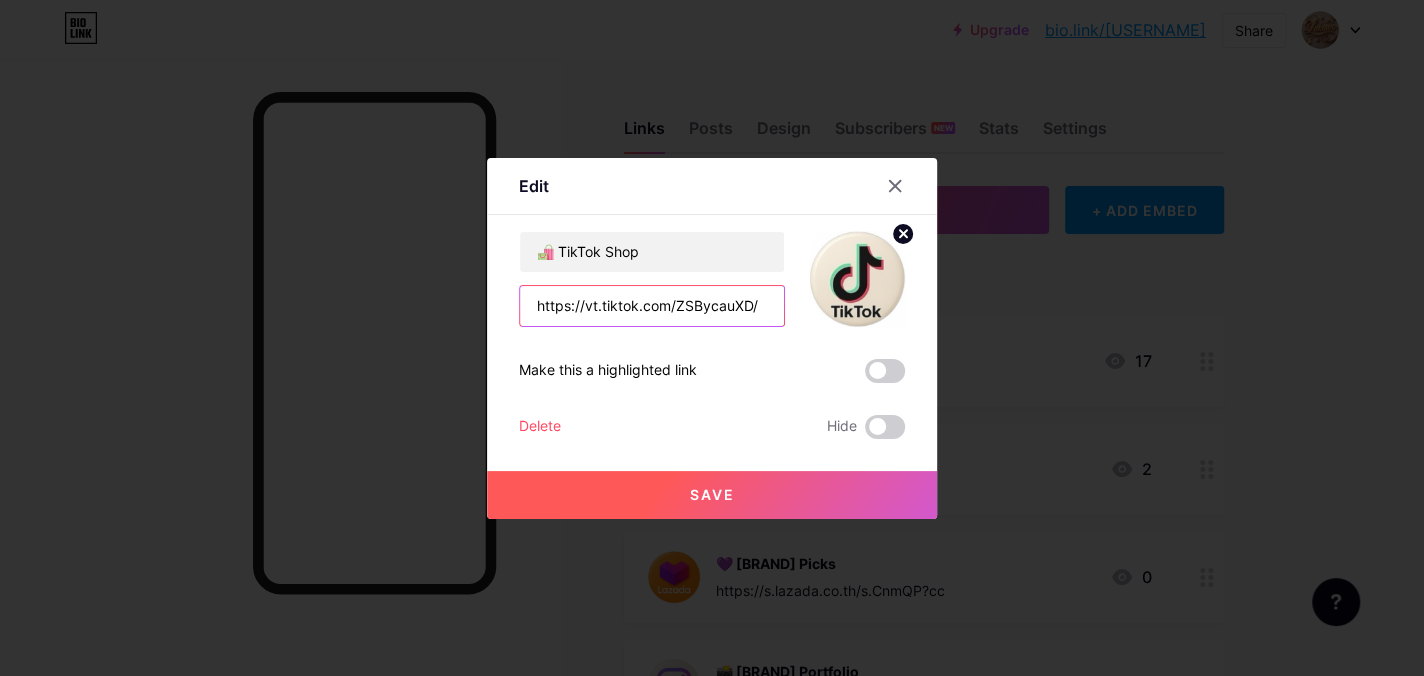 click on "https://vt.tiktok.com/ZSBycauXD/" at bounding box center [652, 306] 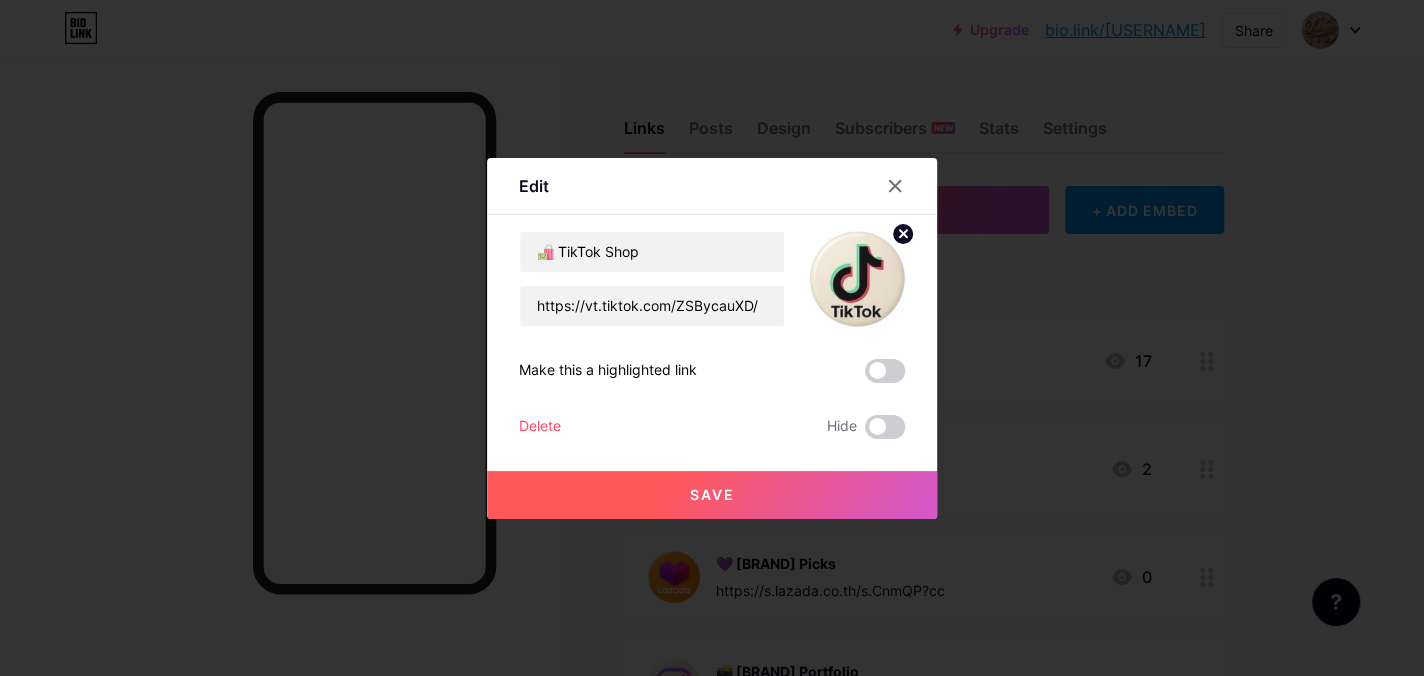 click at bounding box center (857, 279) 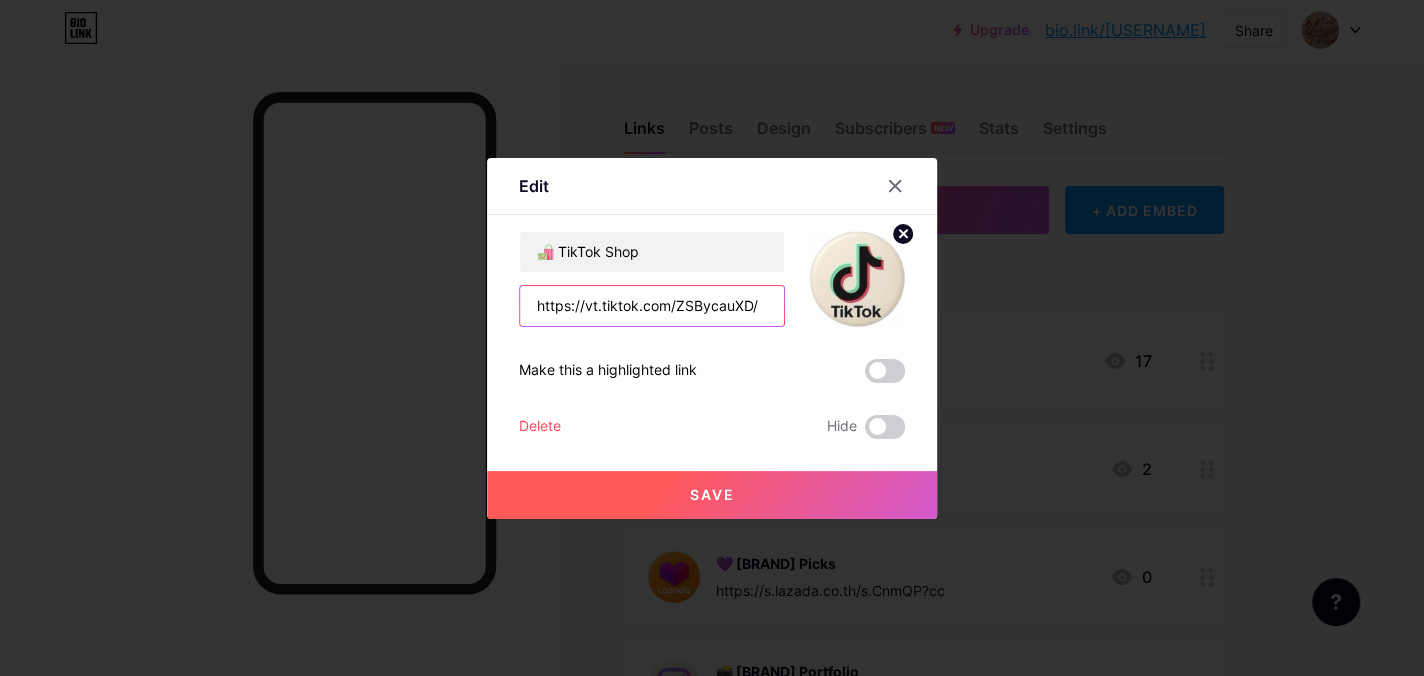 drag, startPoint x: 752, startPoint y: 306, endPoint x: 513, endPoint y: 303, distance: 239.01883 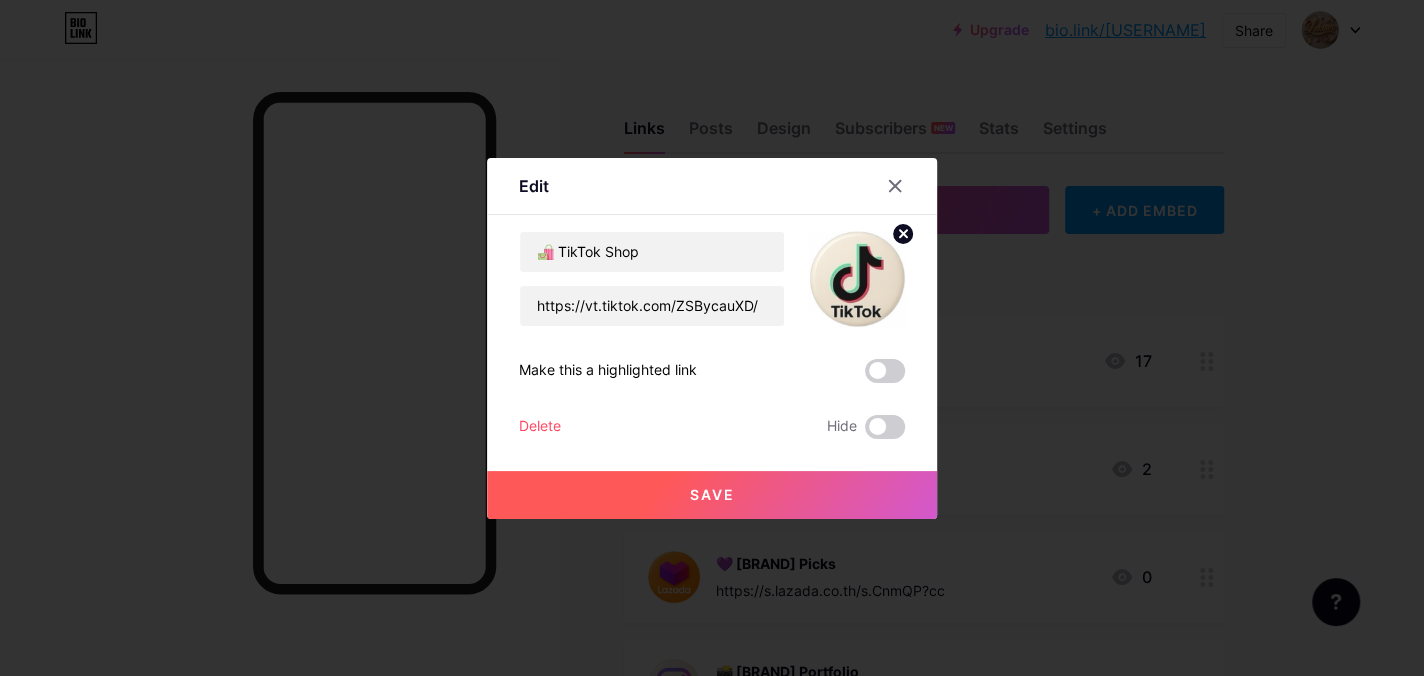 click on "Edit" at bounding box center (712, 191) 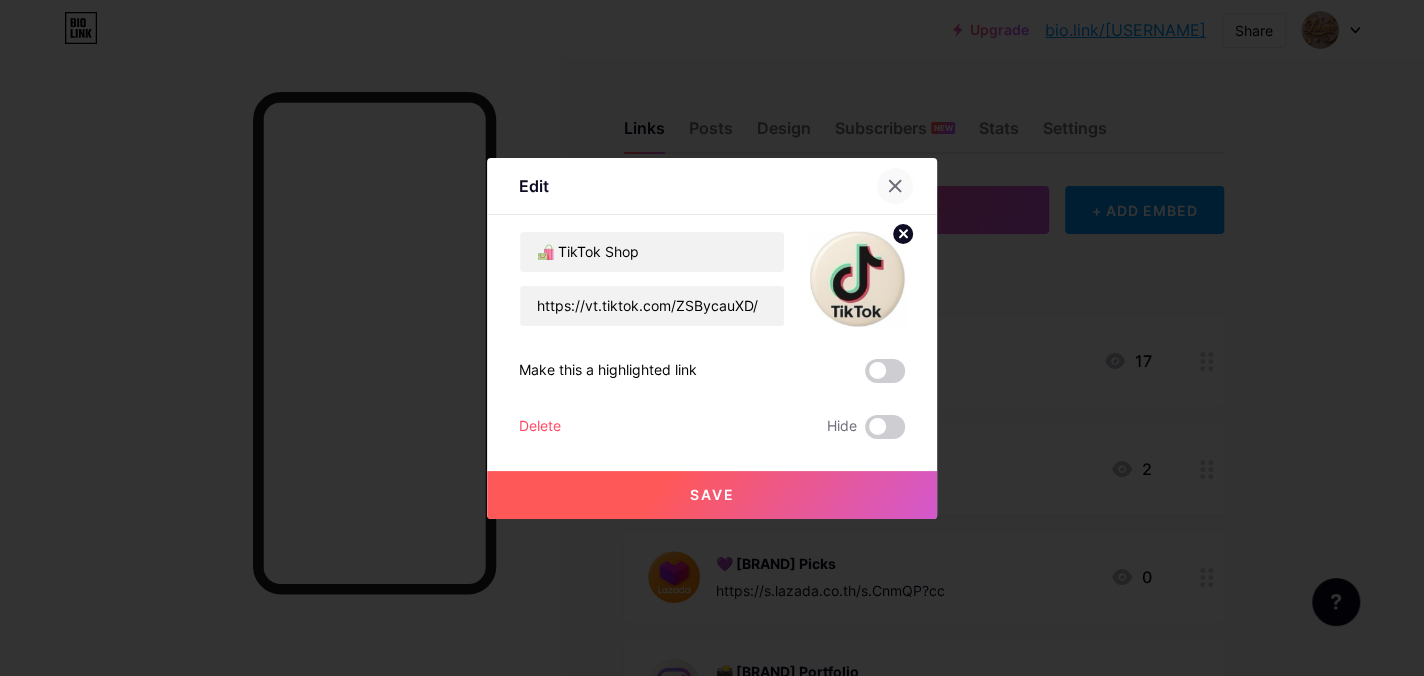 click at bounding box center (895, 186) 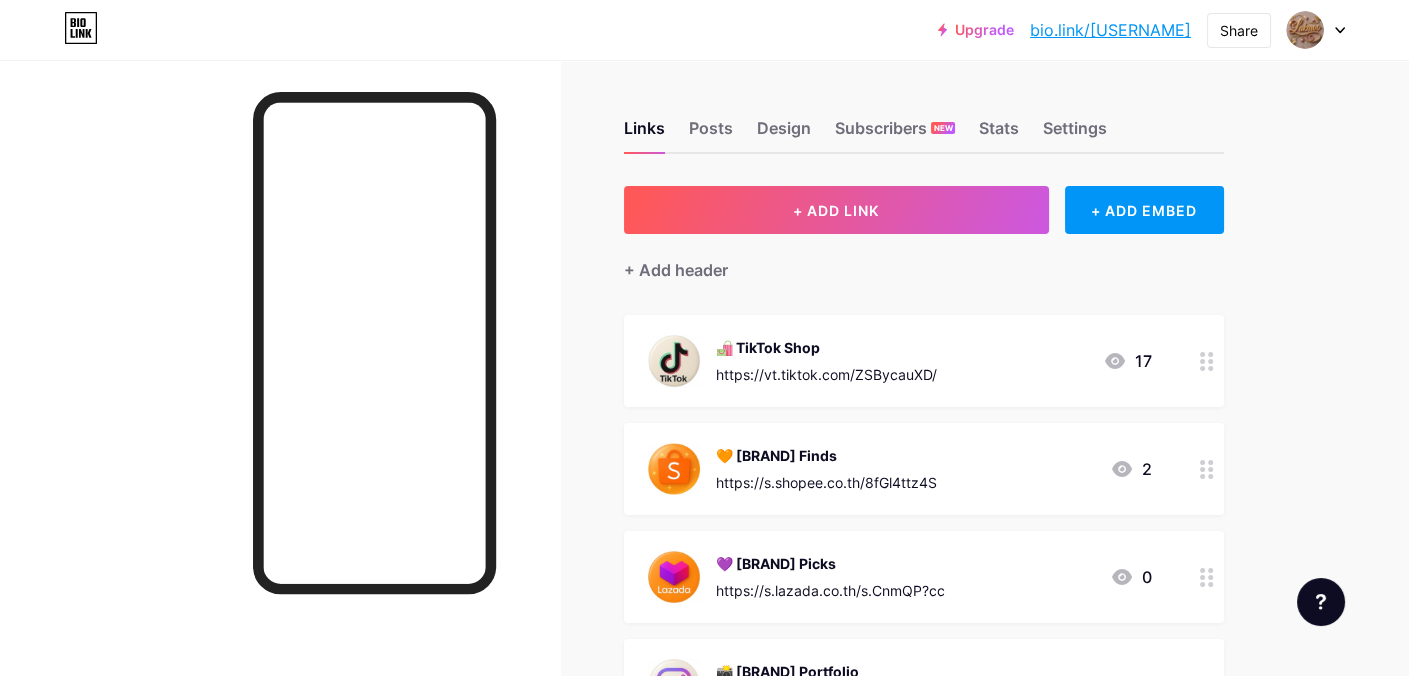 click on "https://vt.tiktok.com/ZSBycauXD/" at bounding box center [826, 374] 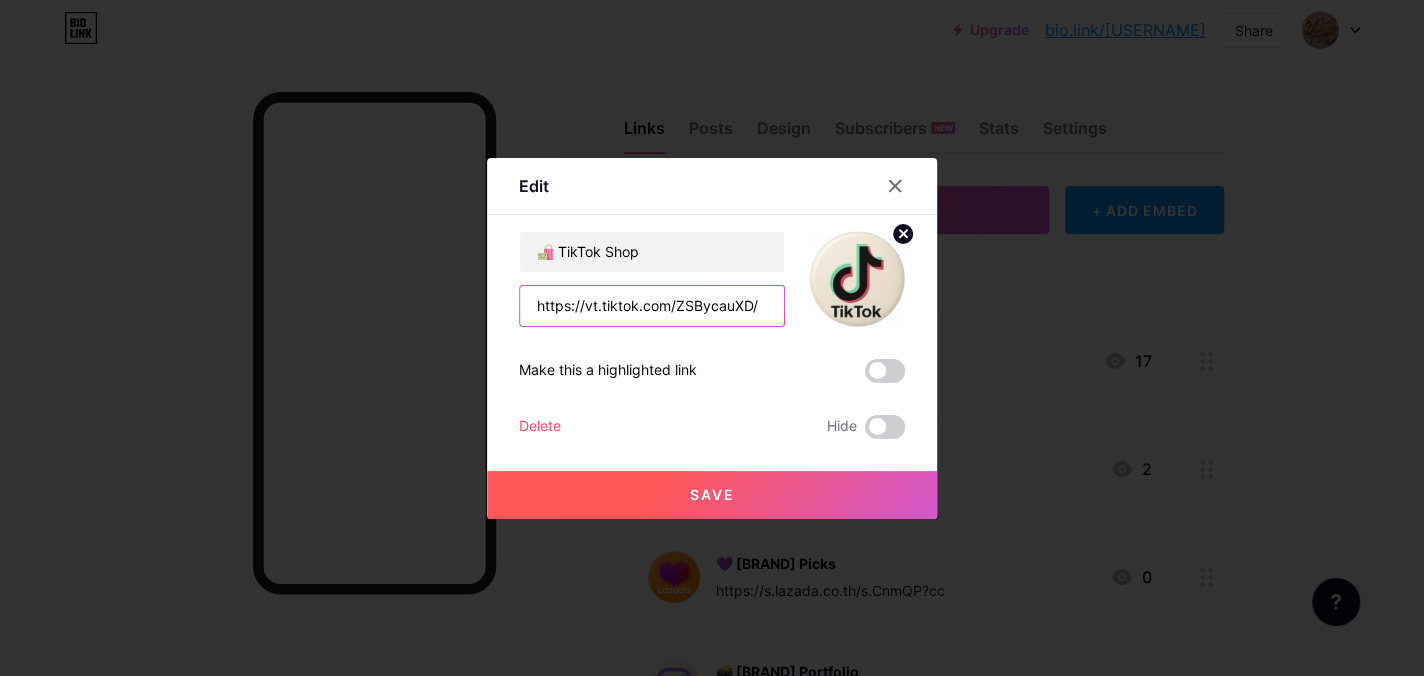 click on "https://vt.tiktok.com/ZSBycauXD/" at bounding box center [652, 306] 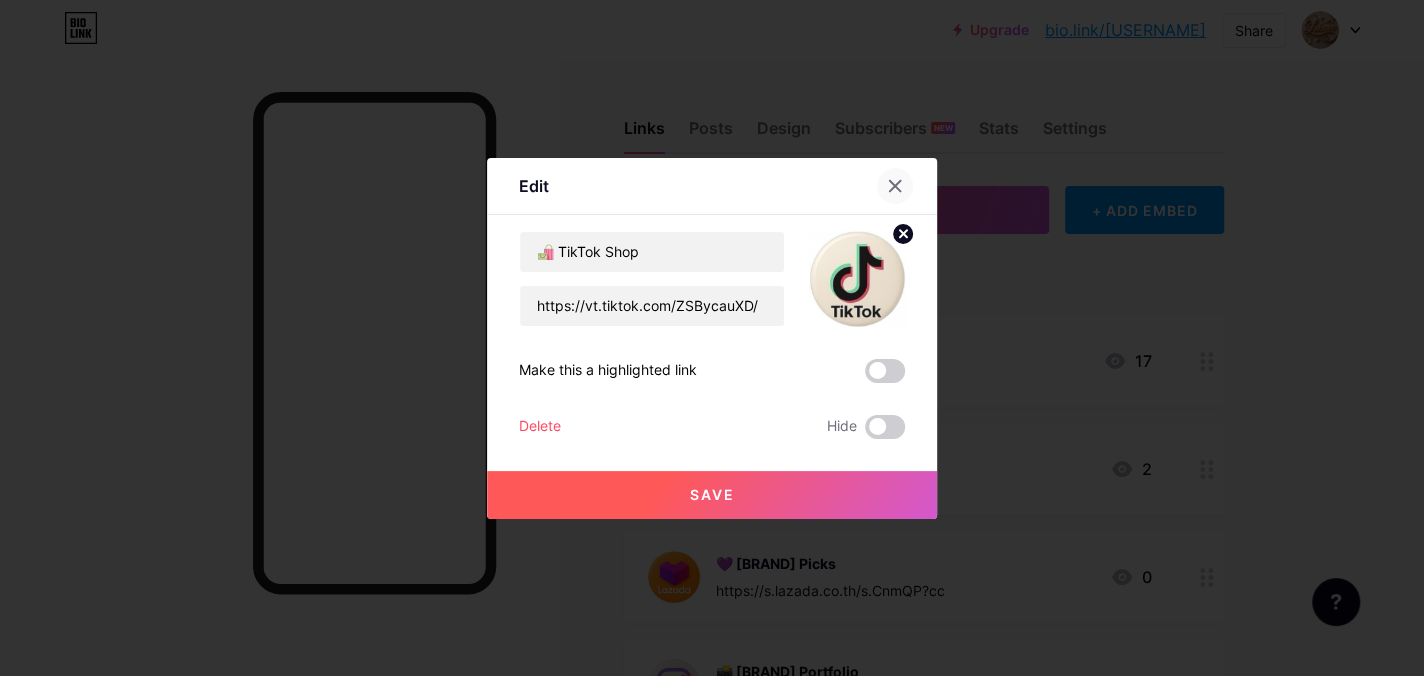 click at bounding box center (895, 186) 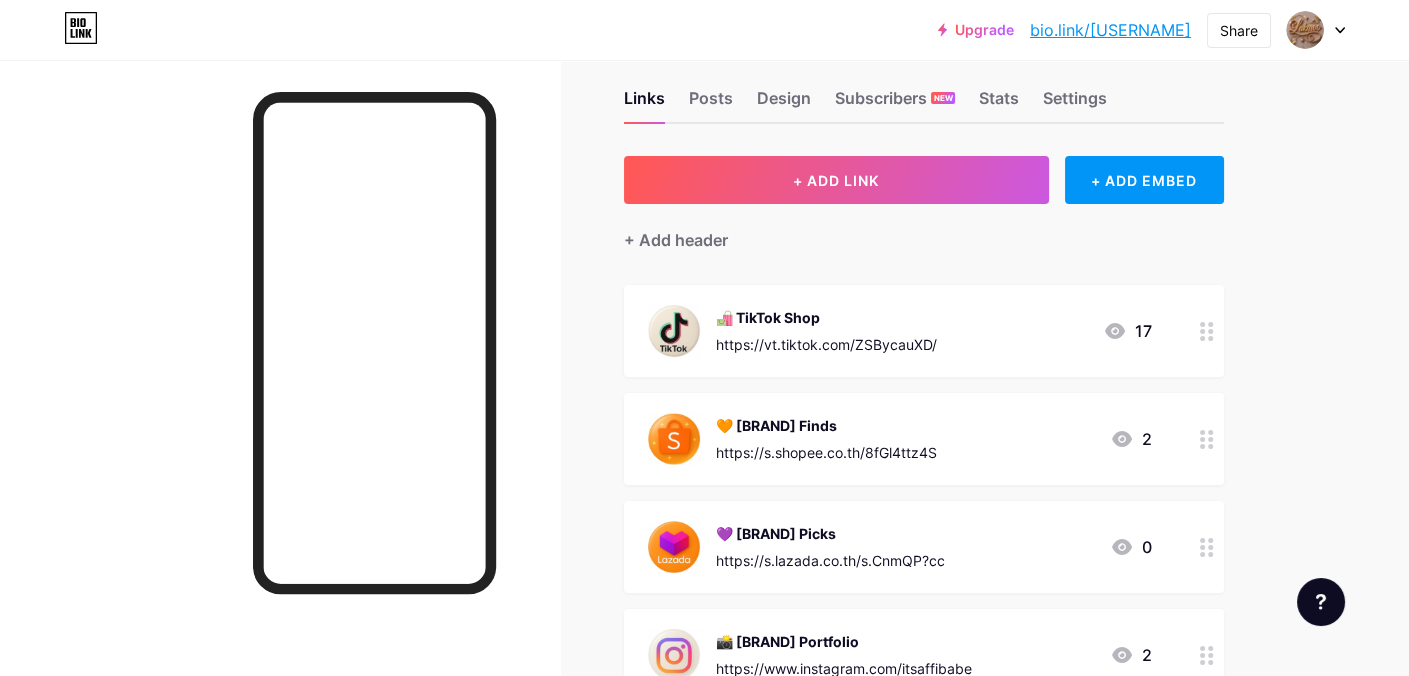 scroll, scrollTop: 0, scrollLeft: 0, axis: both 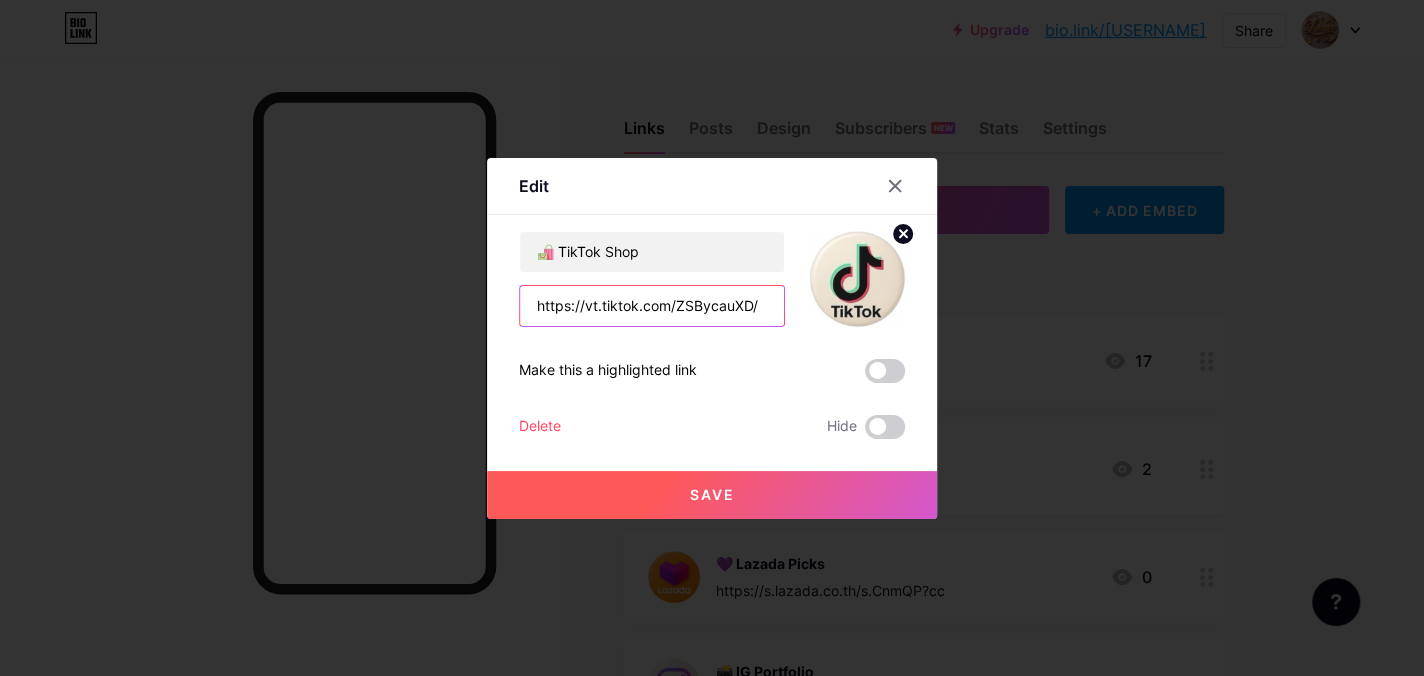 click on "https://vt.tiktok.com/ZSBycauXD/" at bounding box center [652, 306] 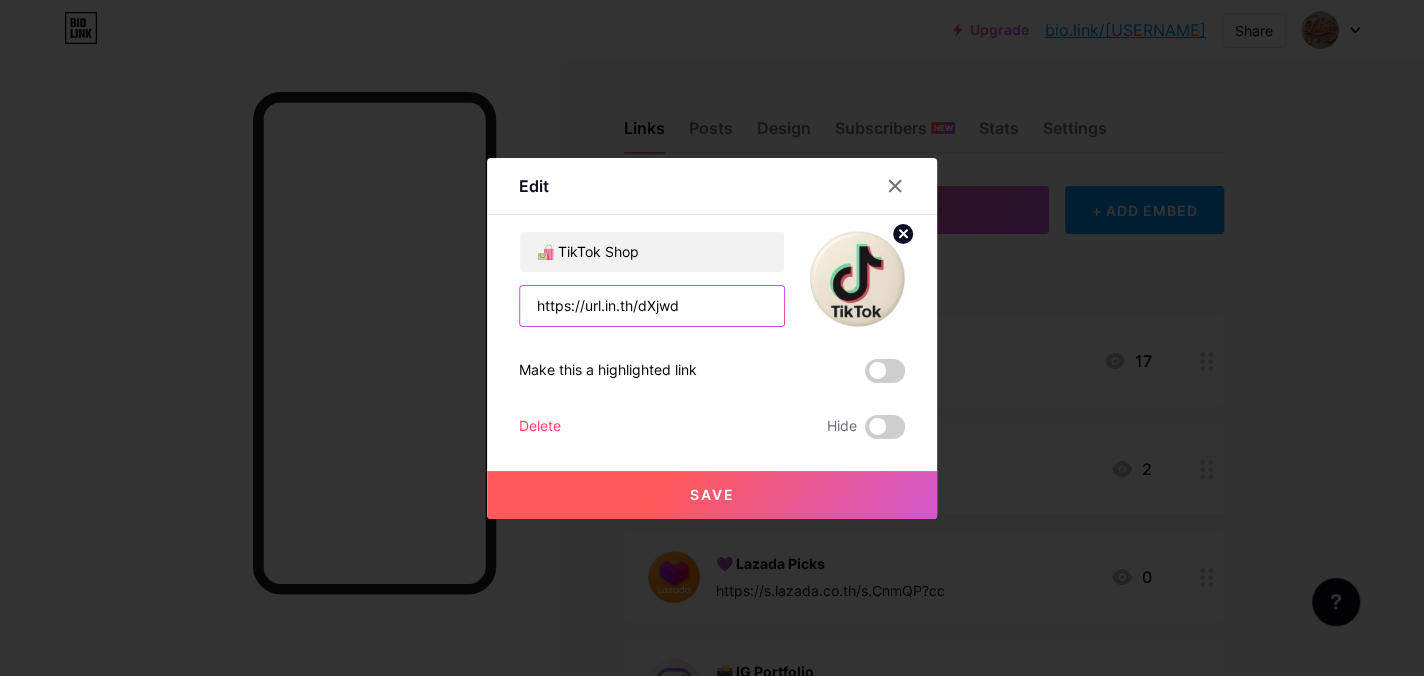 type on "https://url.in.th/dXjwd" 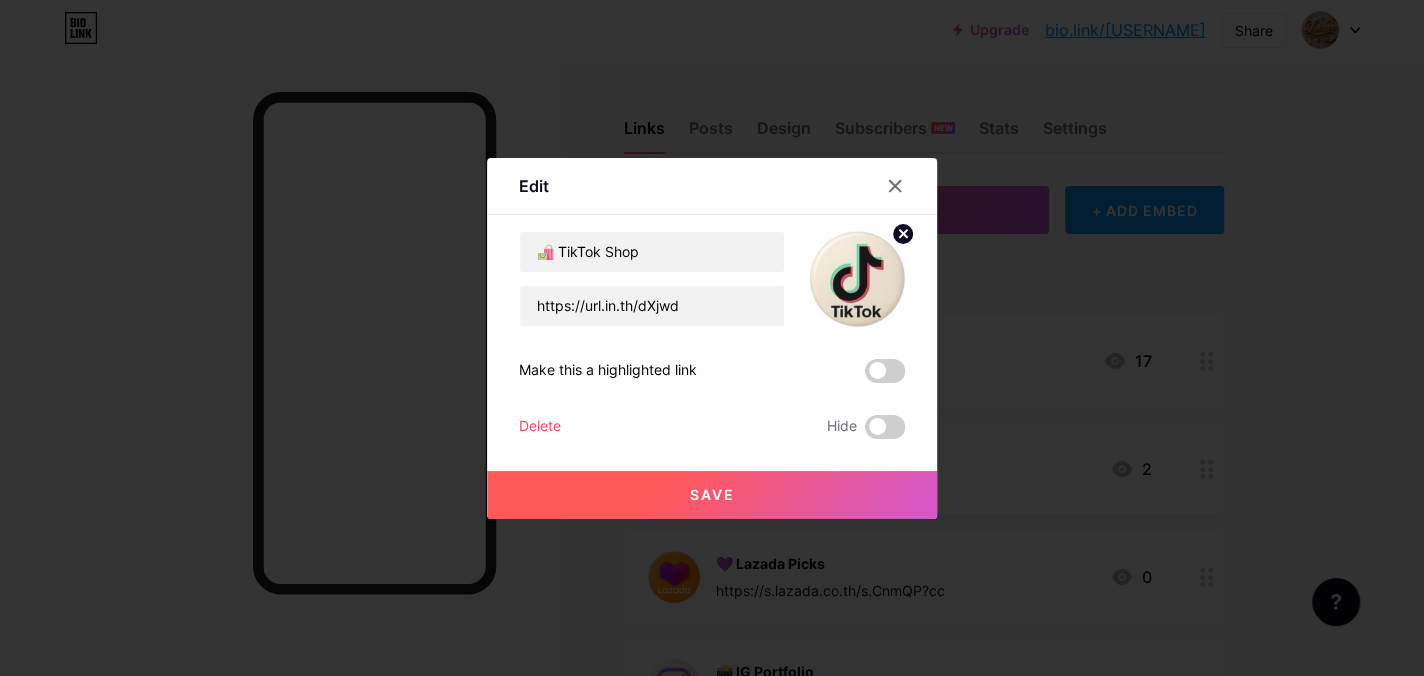 click on "Save" at bounding box center (712, 494) 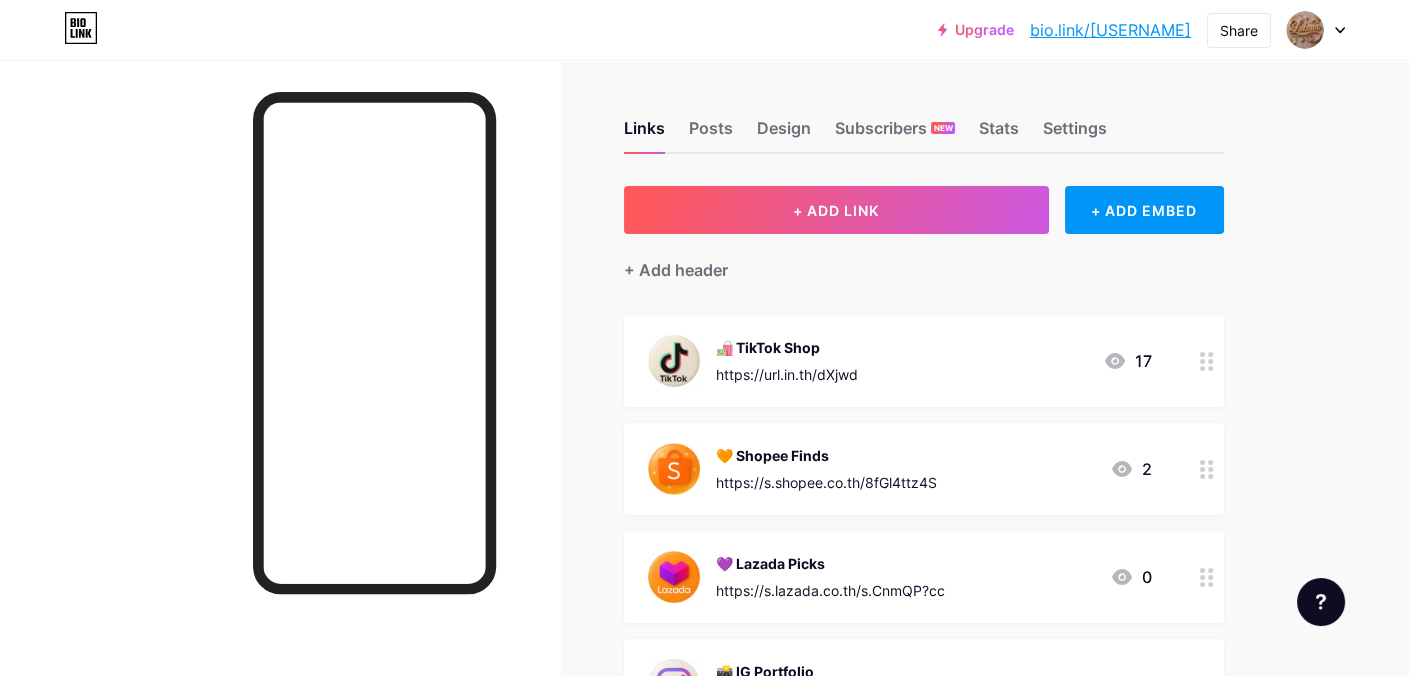 click on "https://url.in.th/dXjwd" at bounding box center [787, 374] 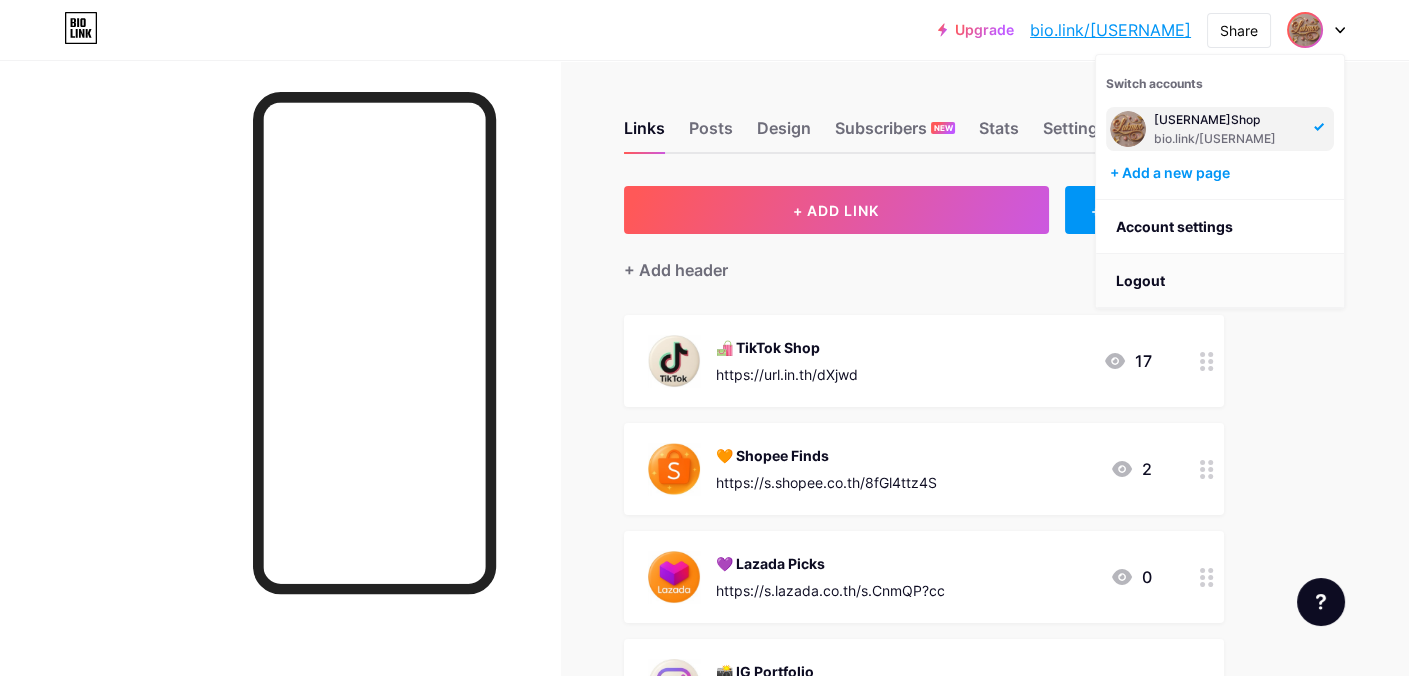 click on "Logout" at bounding box center [1220, 281] 